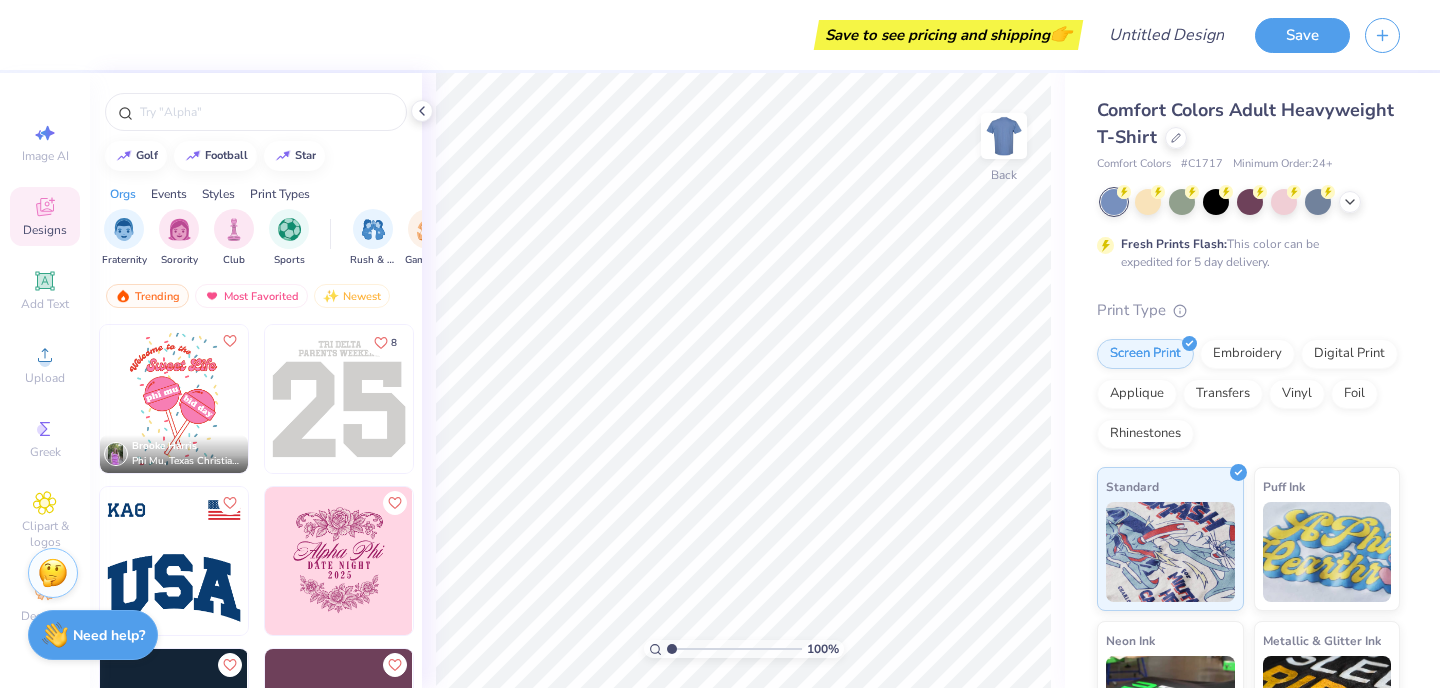 scroll, scrollTop: 0, scrollLeft: 0, axis: both 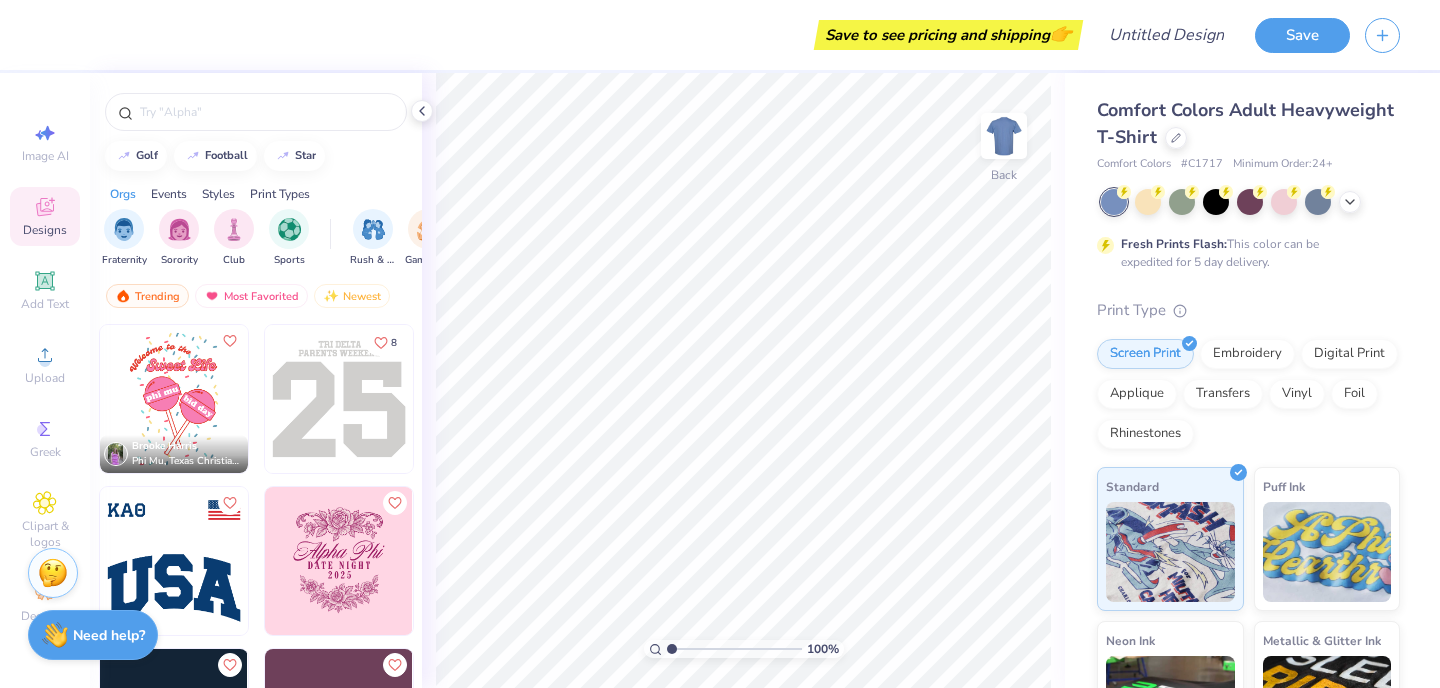 click on "Designs" at bounding box center [45, 230] 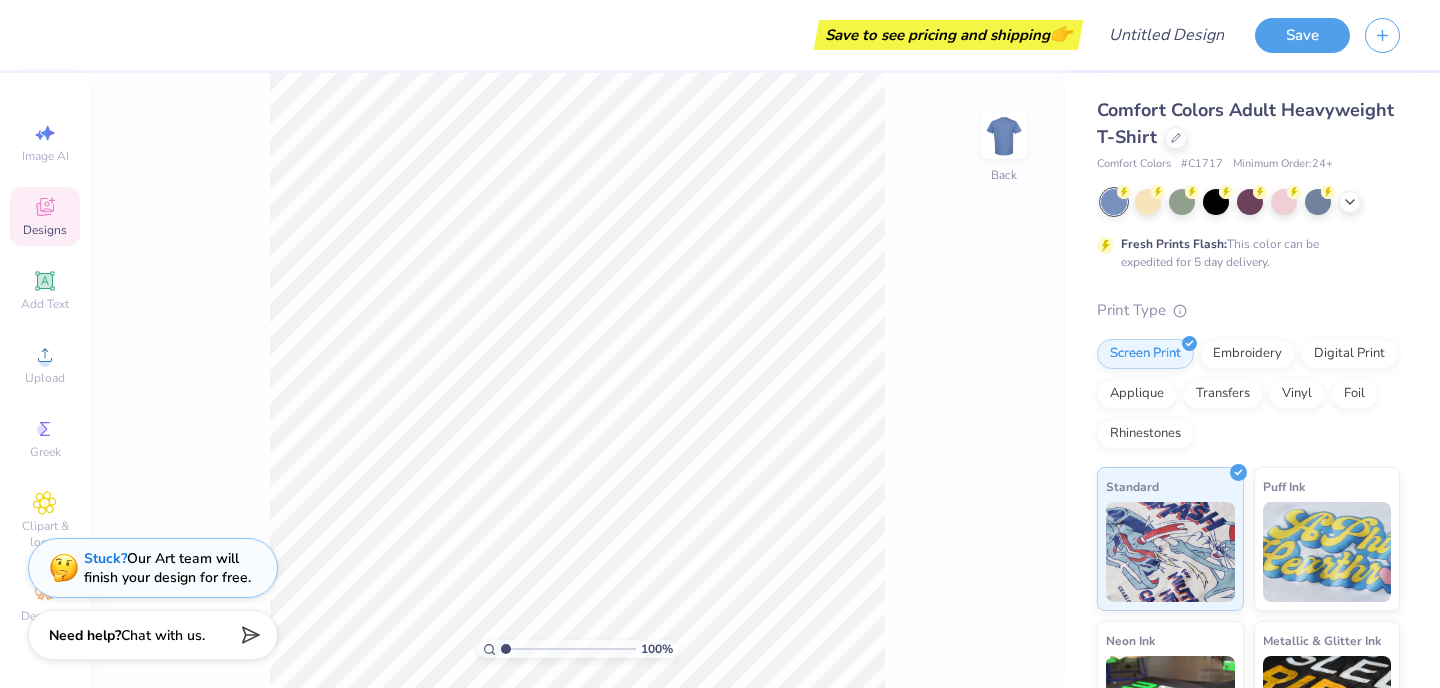 click 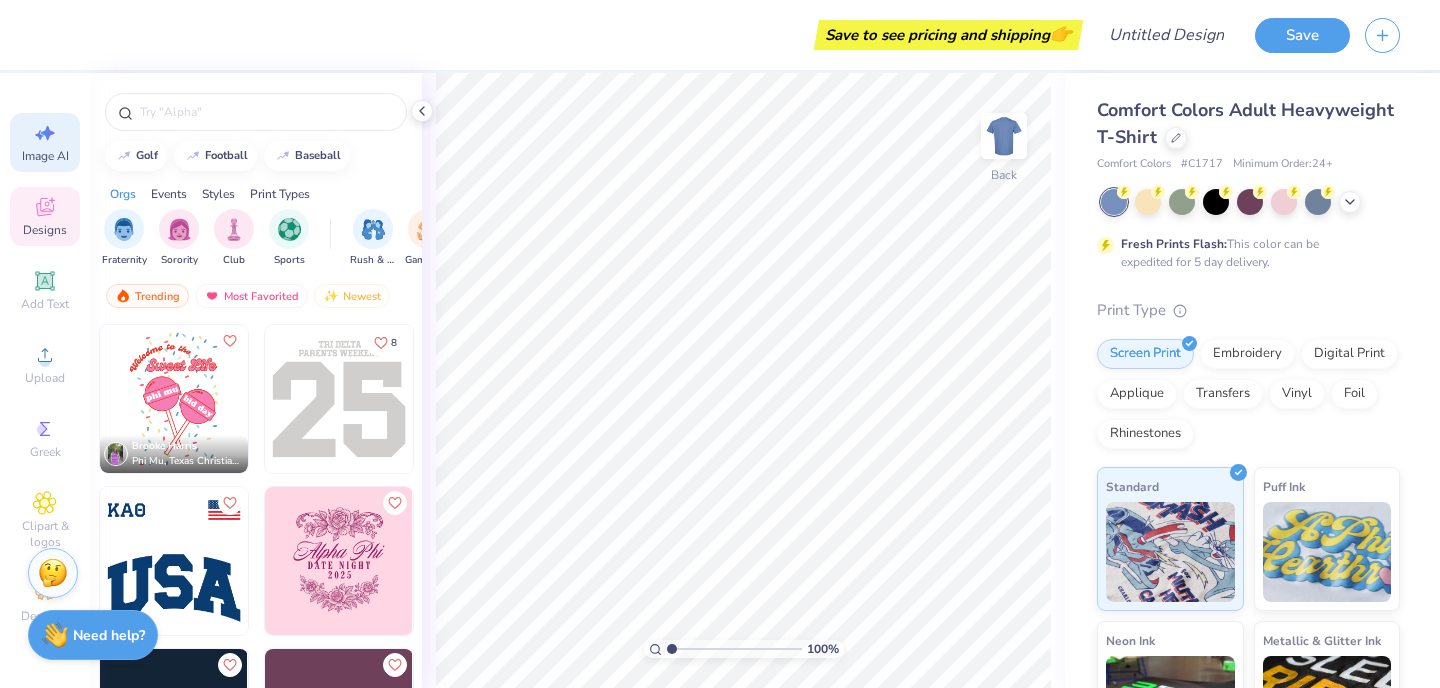 click on "Image AI" at bounding box center (45, 142) 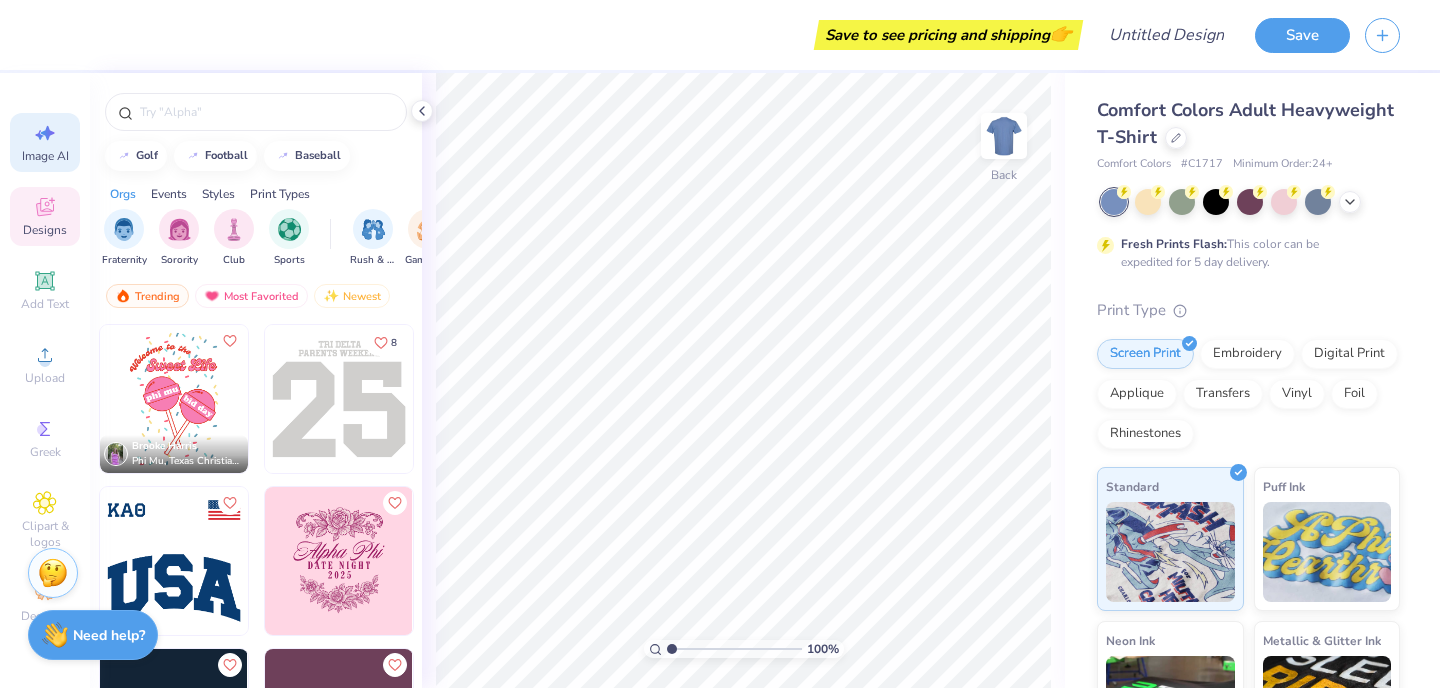 select on "4" 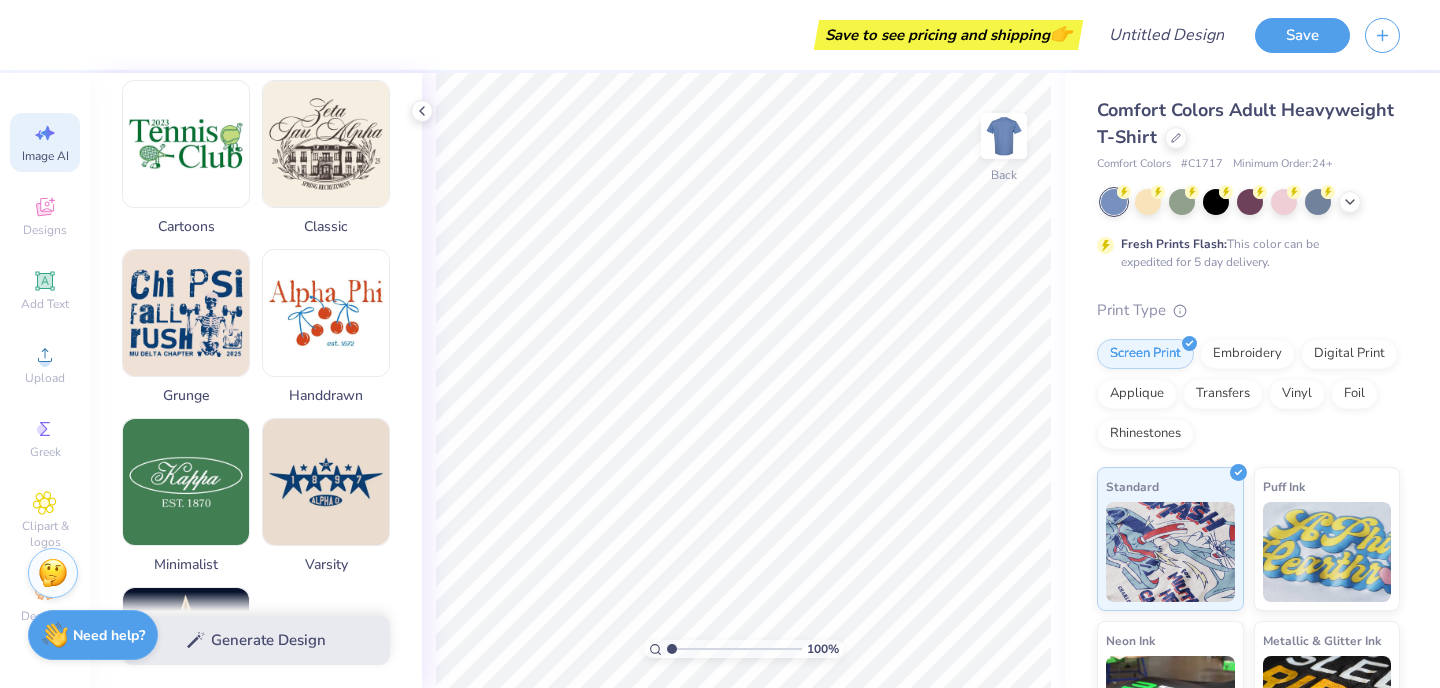 scroll, scrollTop: 1022, scrollLeft: 0, axis: vertical 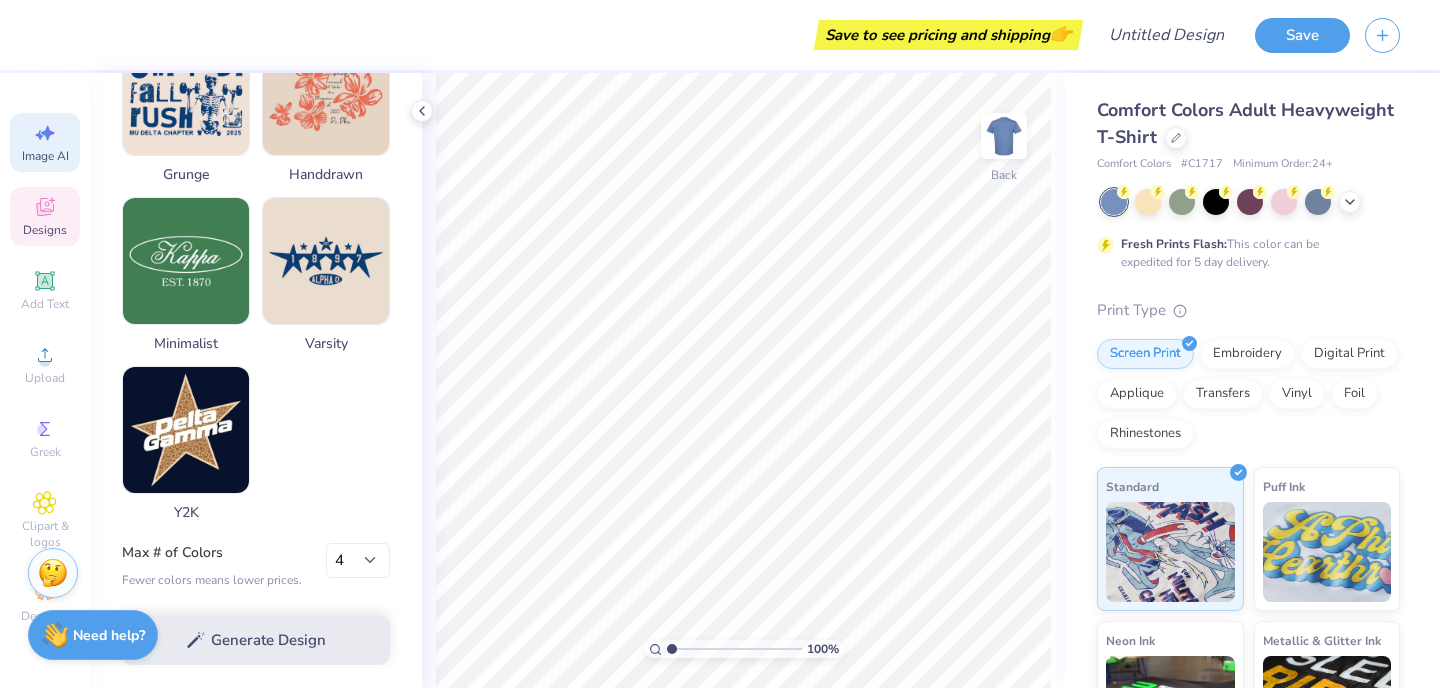 click on "Designs" at bounding box center [45, 216] 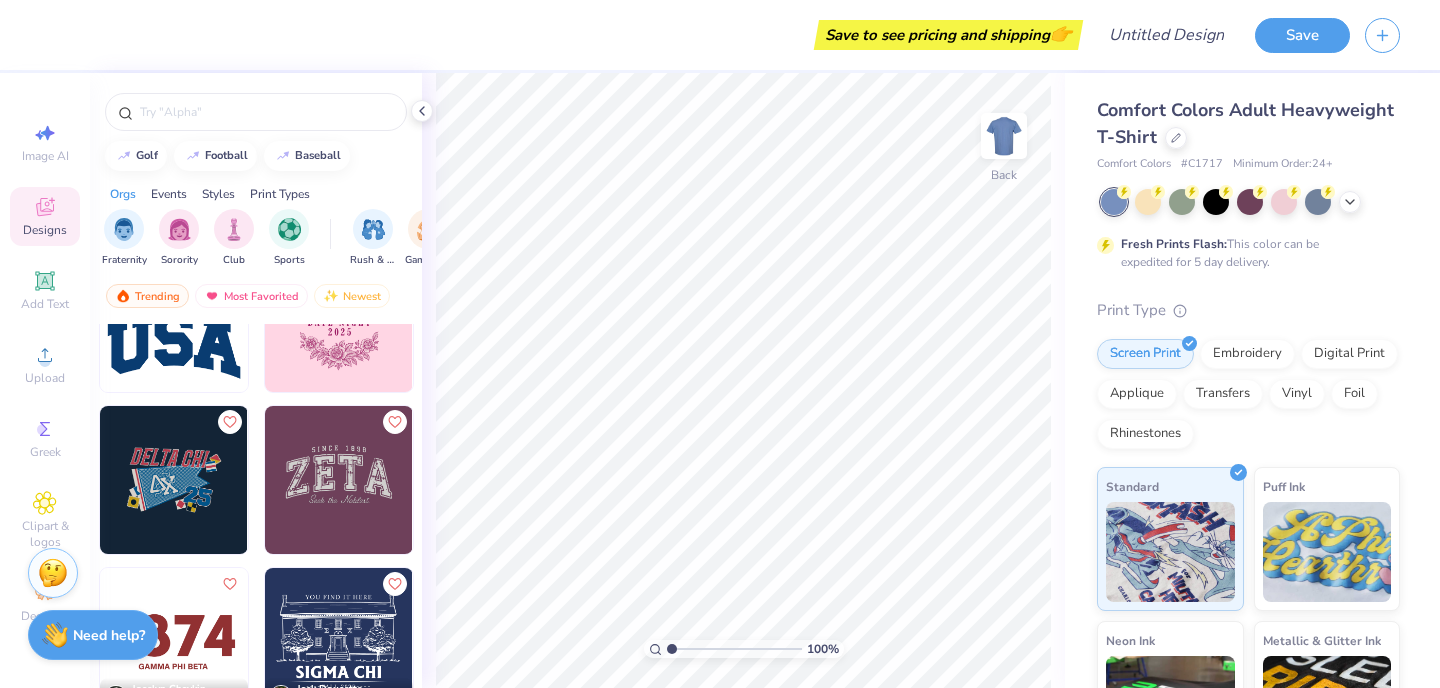 scroll, scrollTop: 288, scrollLeft: 0, axis: vertical 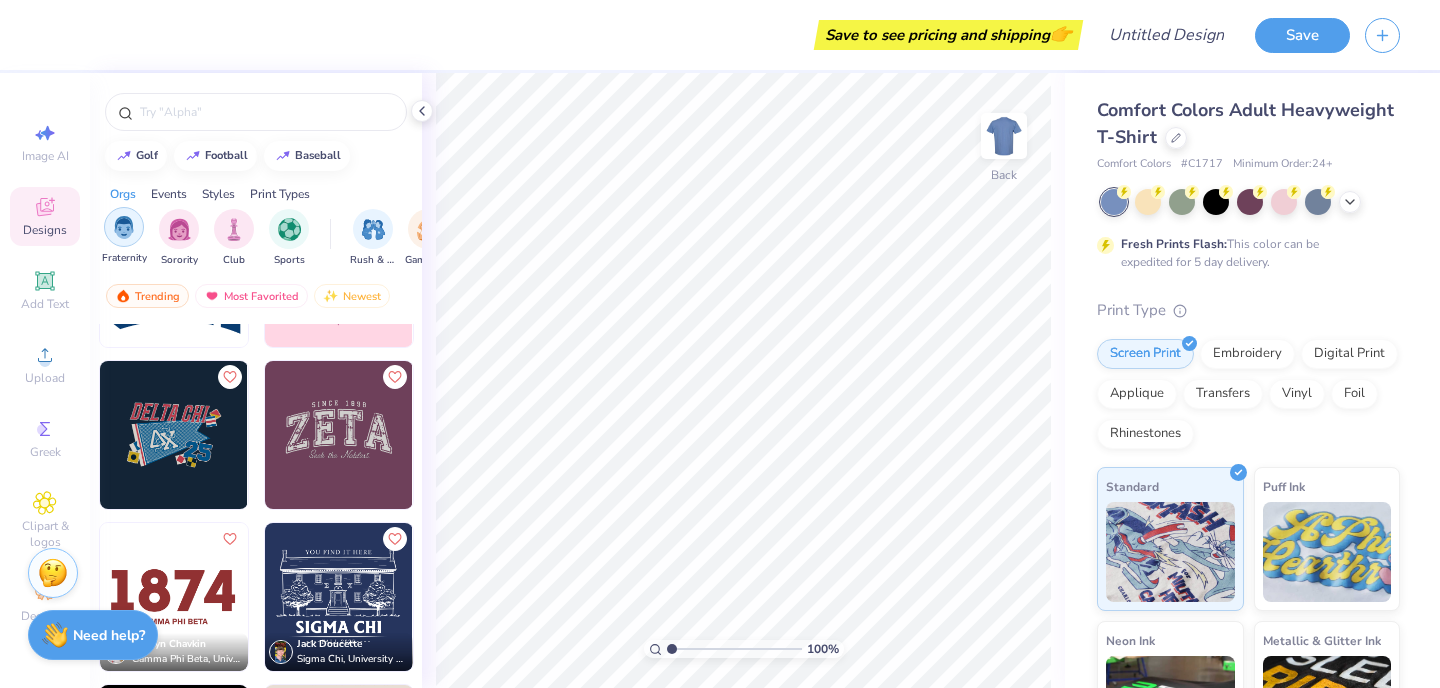 click at bounding box center [124, 227] 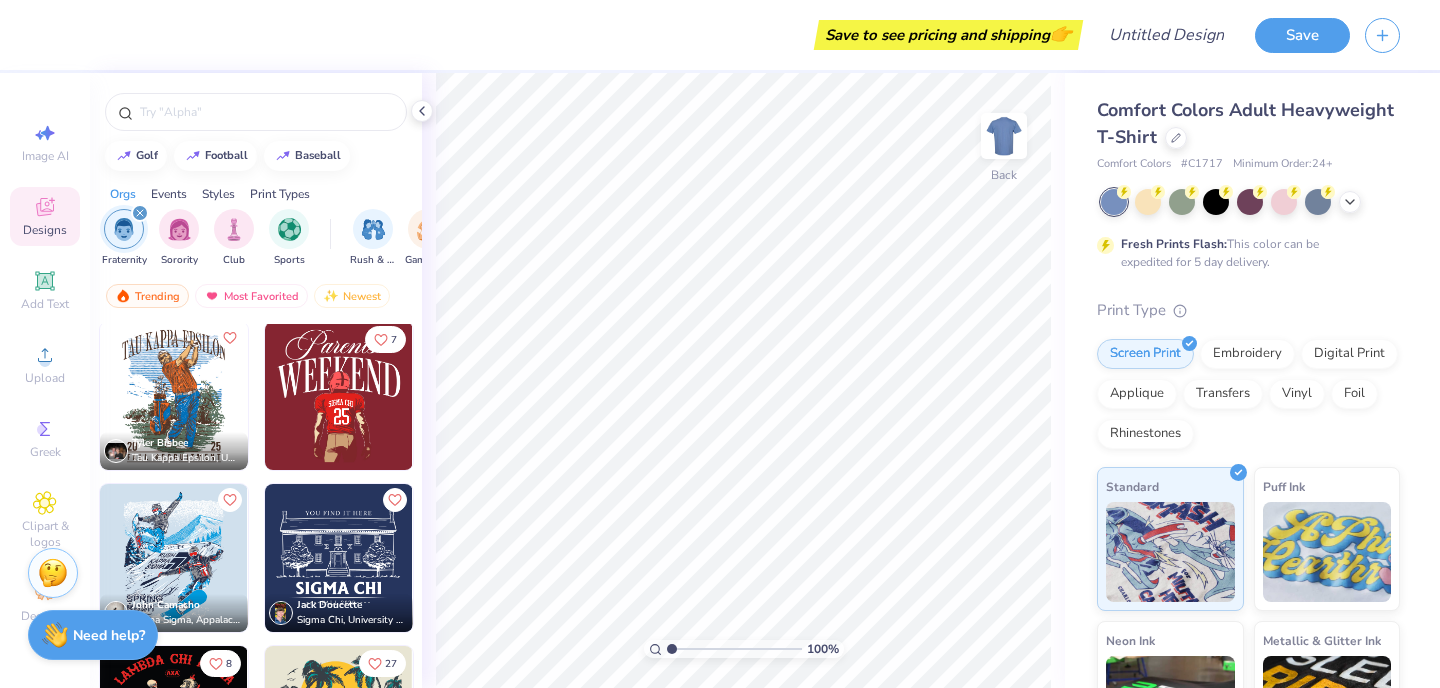 scroll, scrollTop: 486, scrollLeft: 0, axis: vertical 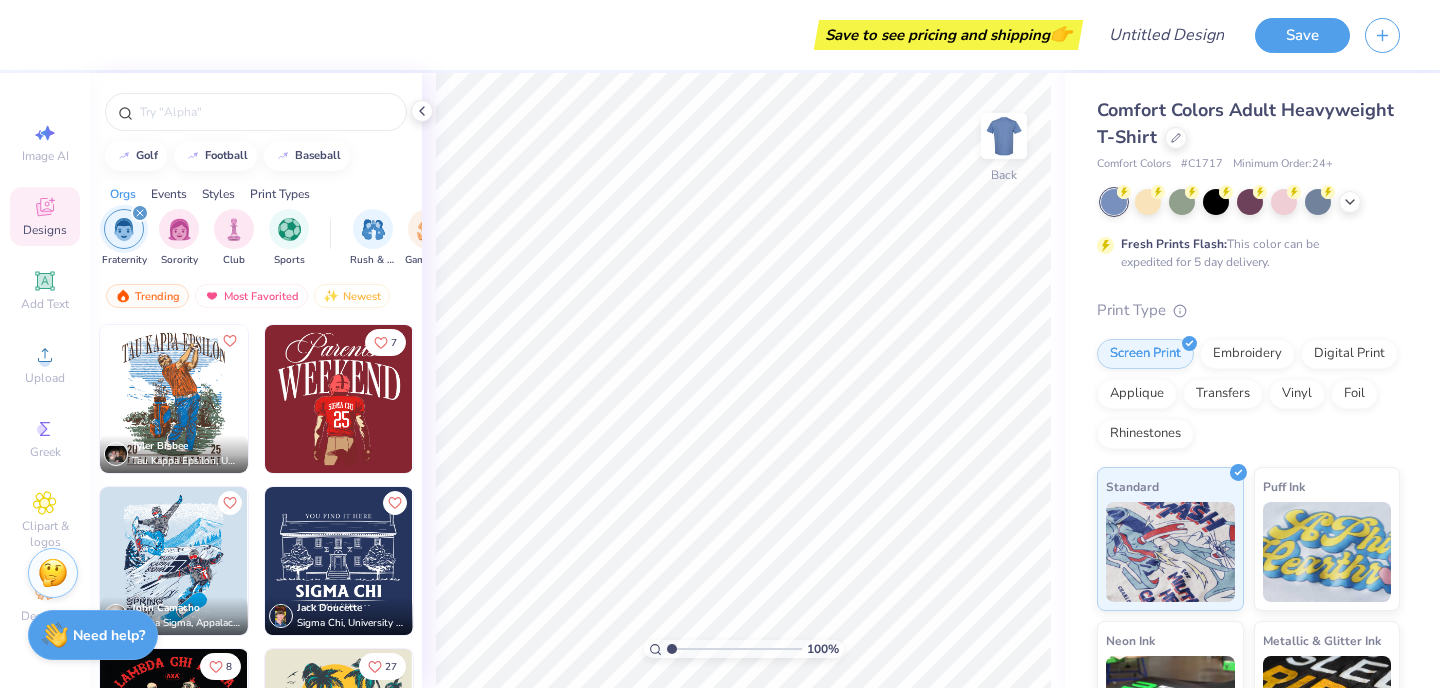 click at bounding box center (174, 399) 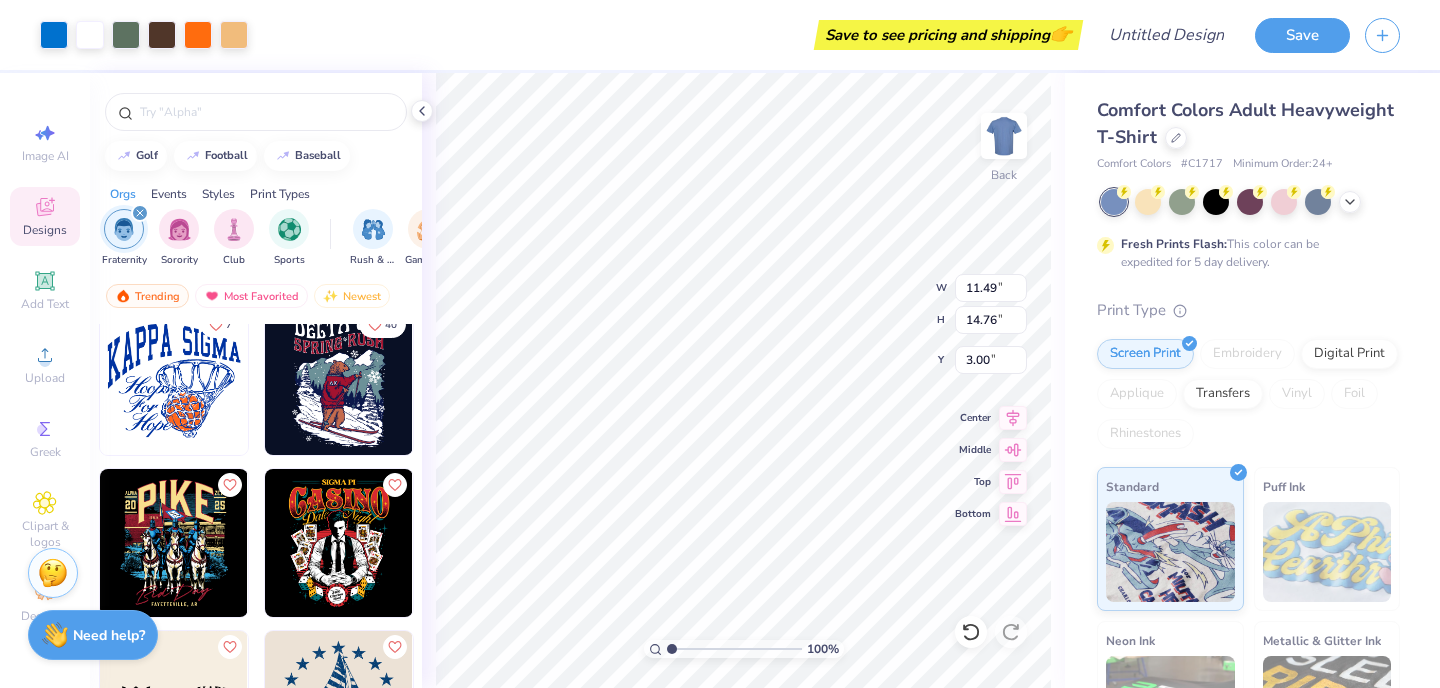 scroll, scrollTop: 1630, scrollLeft: 0, axis: vertical 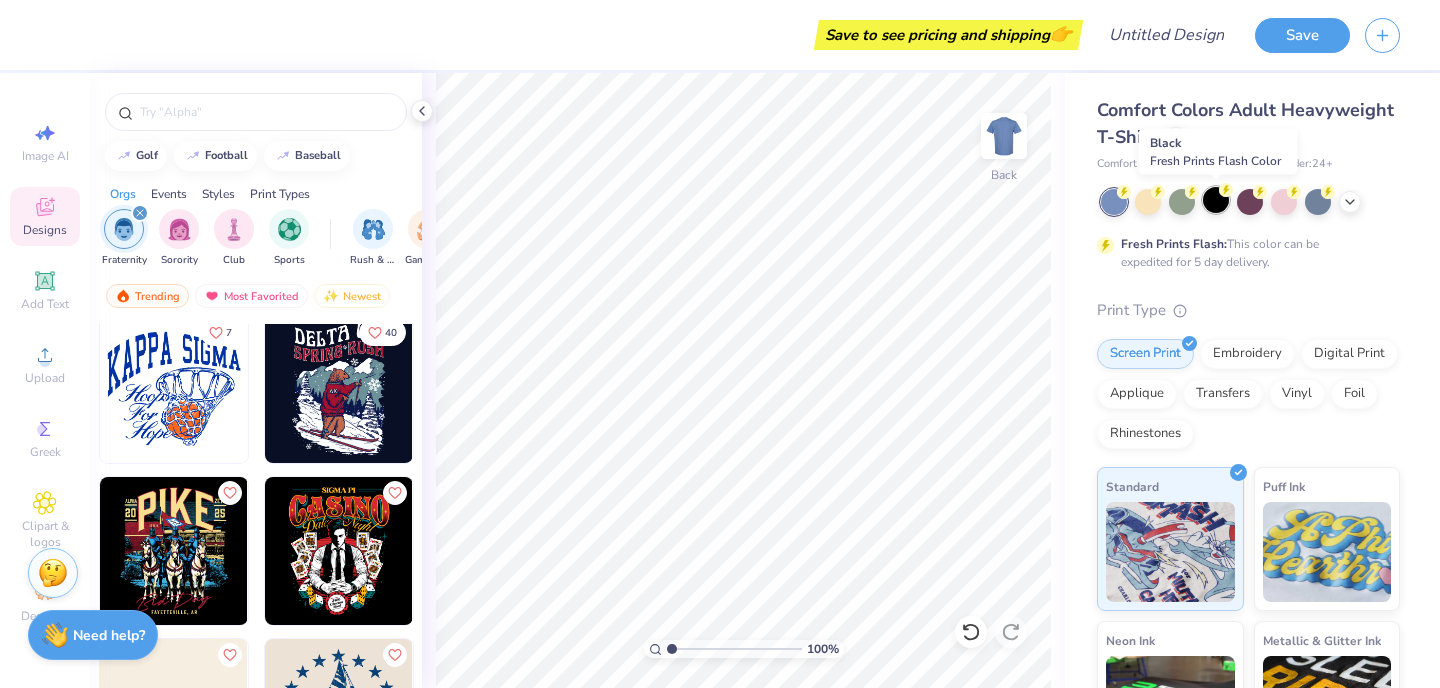click at bounding box center (1216, 200) 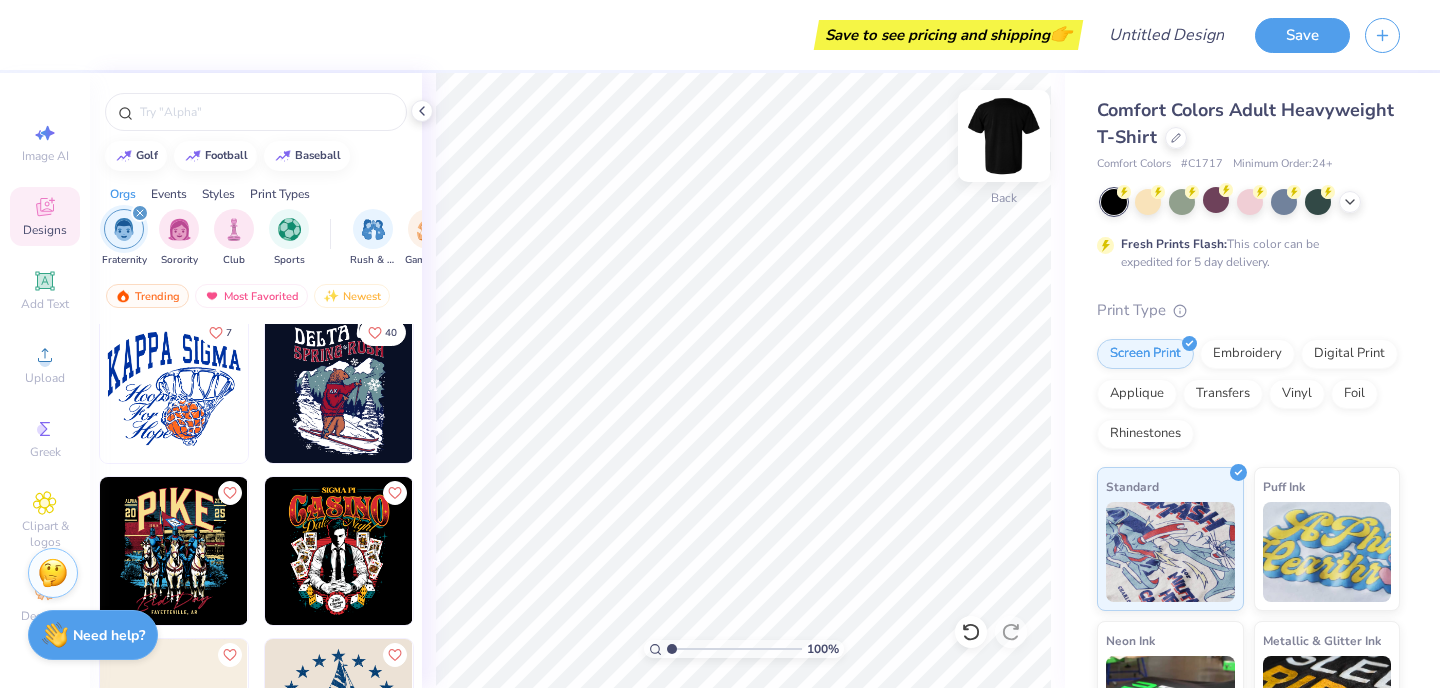 click at bounding box center (1004, 136) 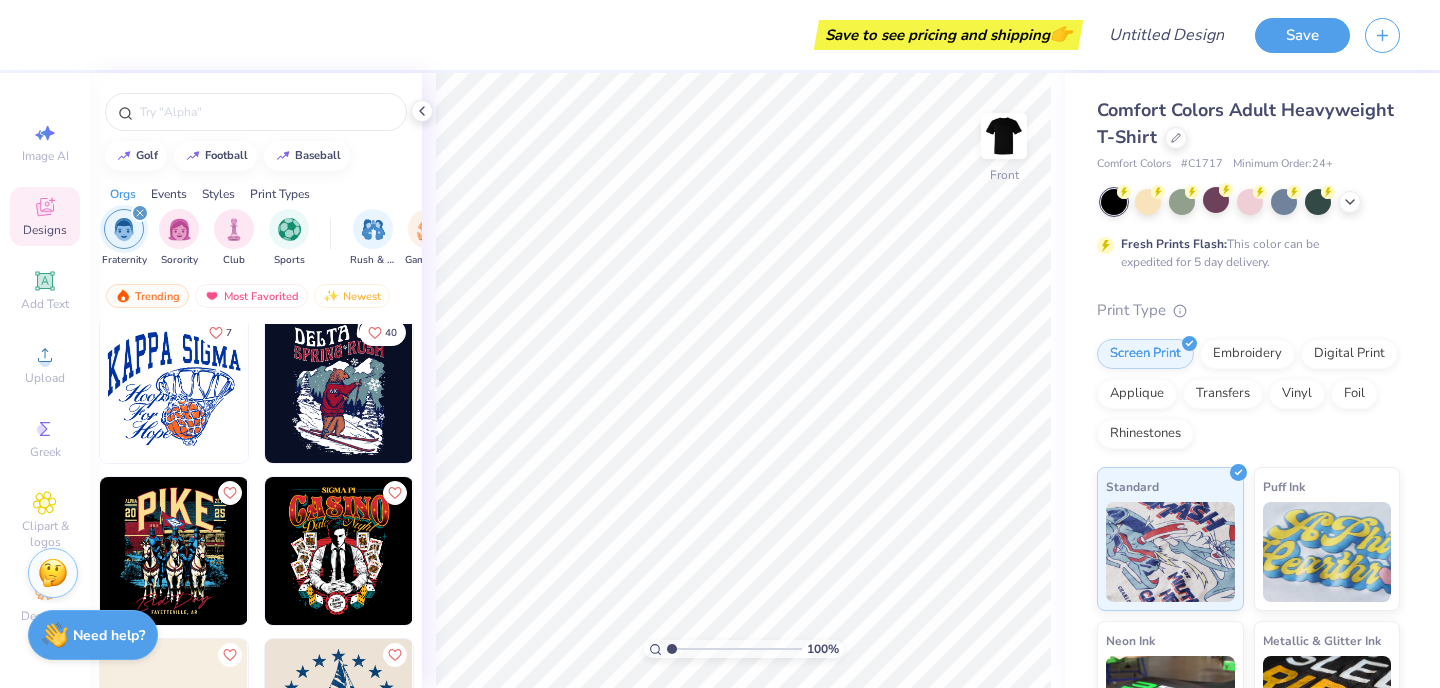 click on "Image AI Designs Add Text Upload Greek Clipart & logos Decorate" at bounding box center [45, 372] 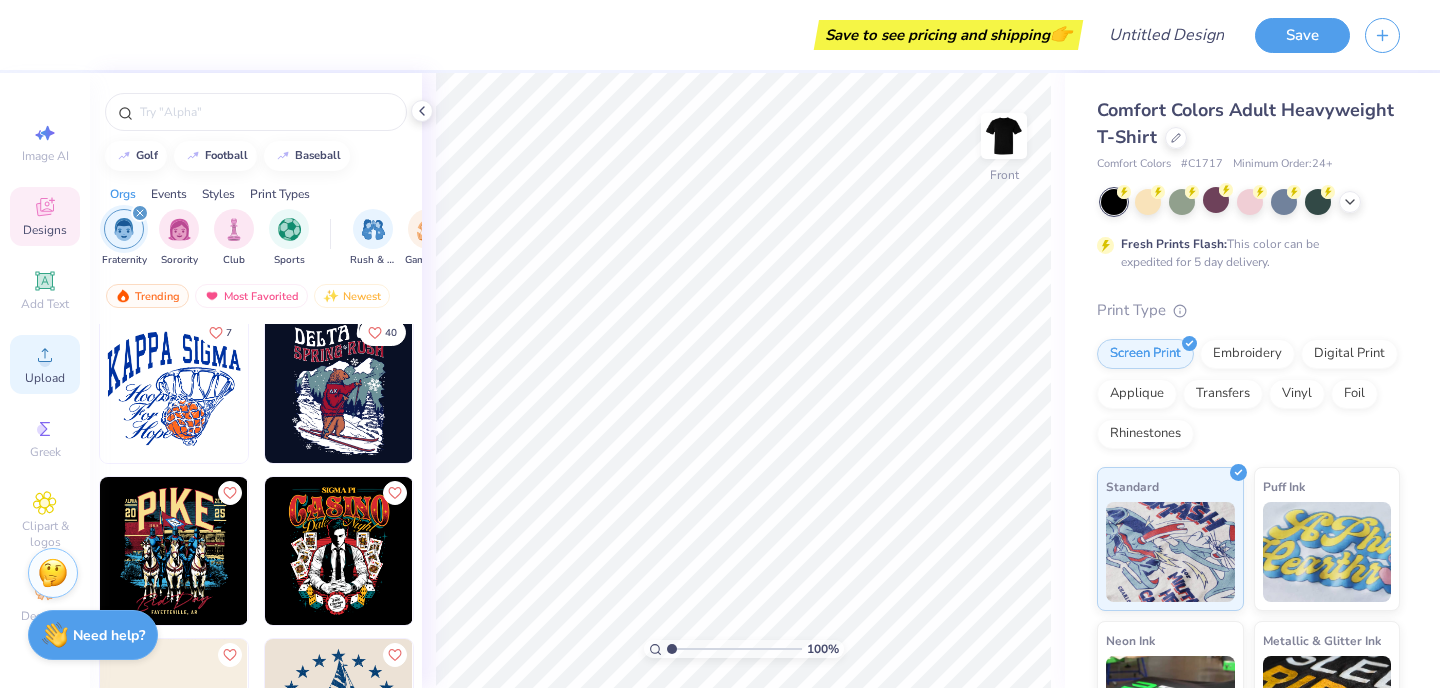 click 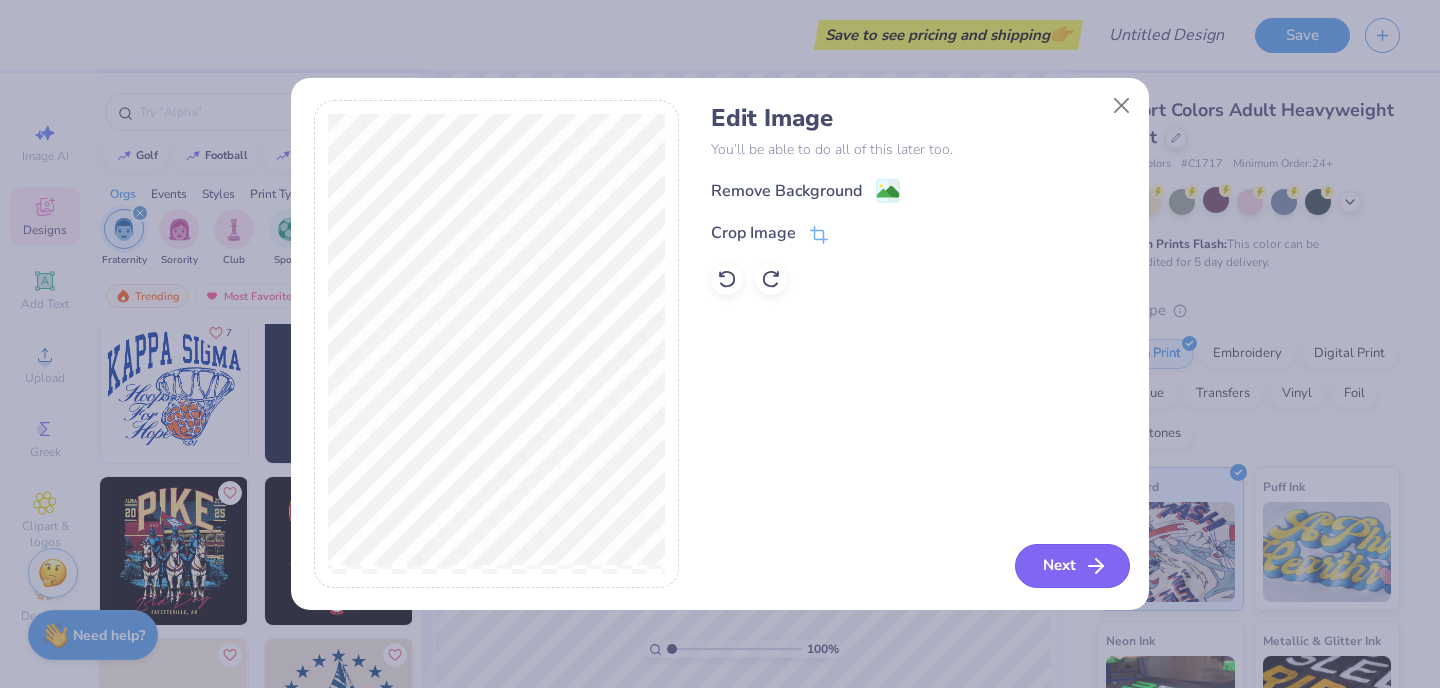 click 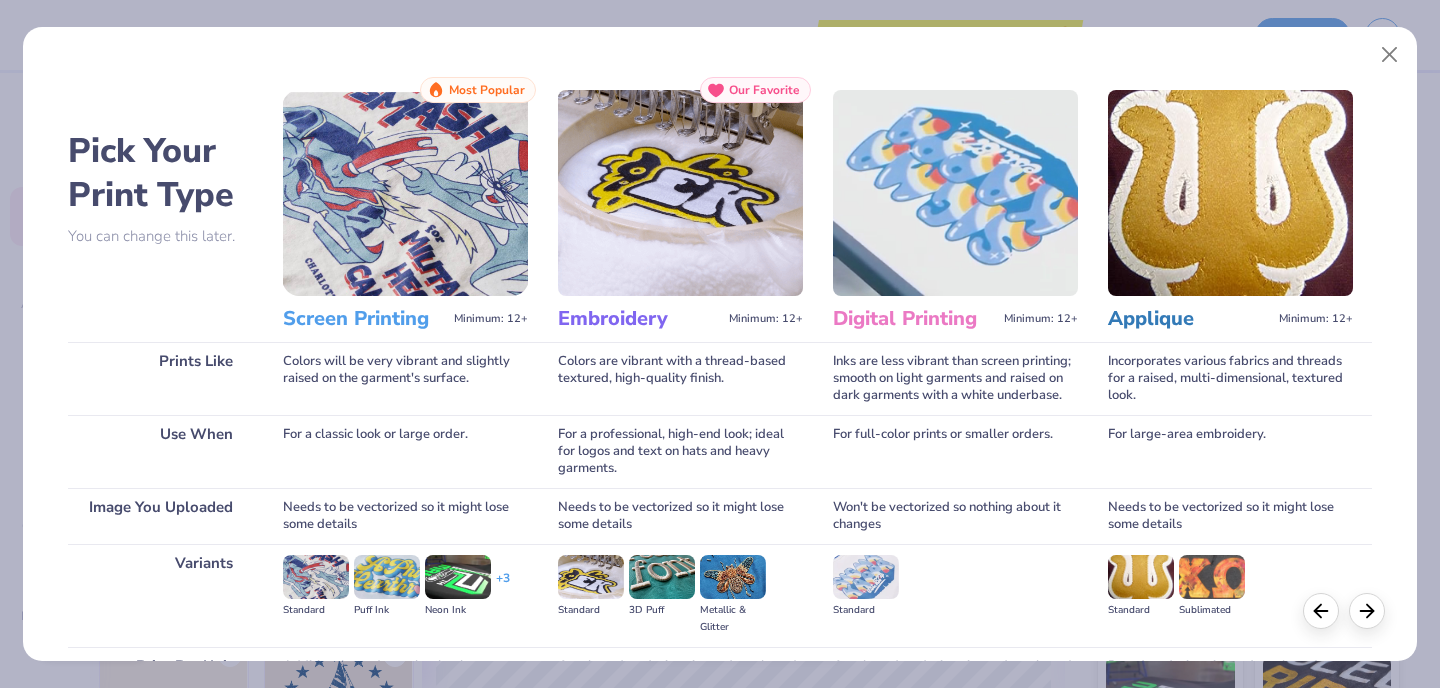 click at bounding box center [405, 193] 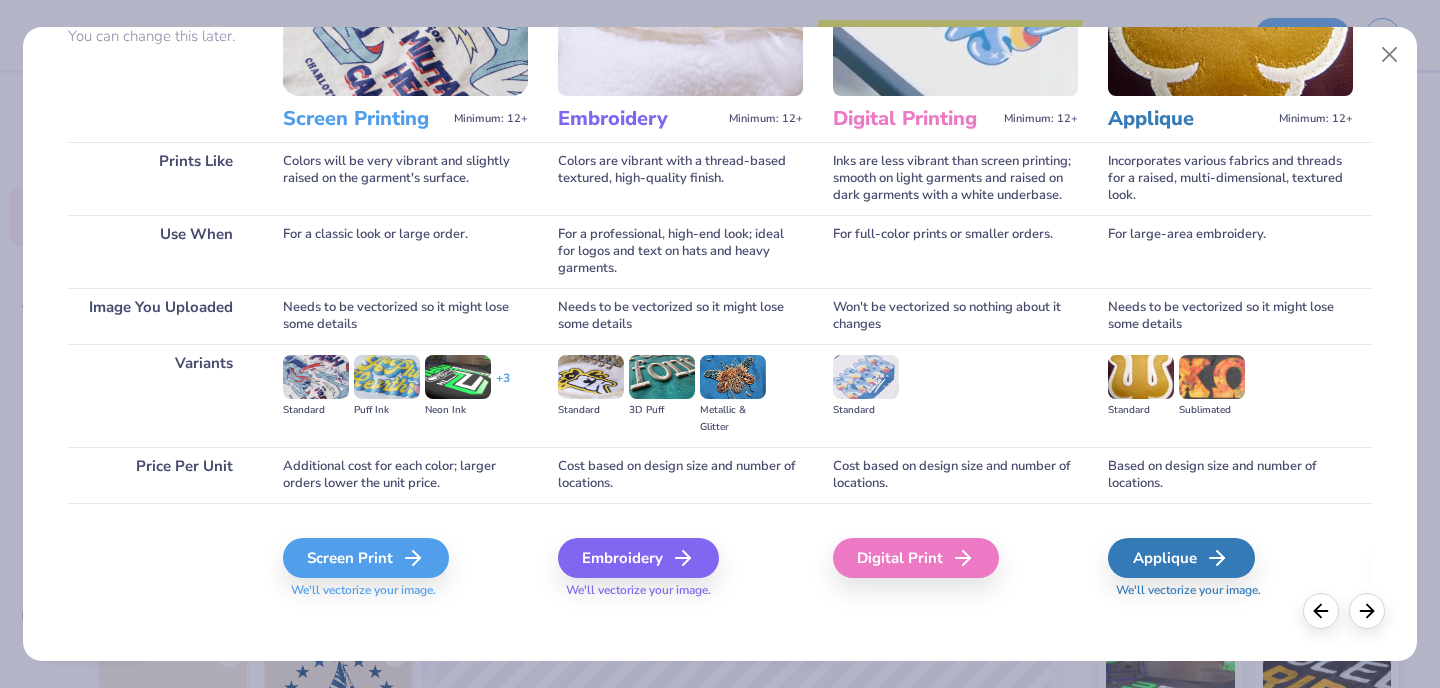 scroll, scrollTop: 209, scrollLeft: 0, axis: vertical 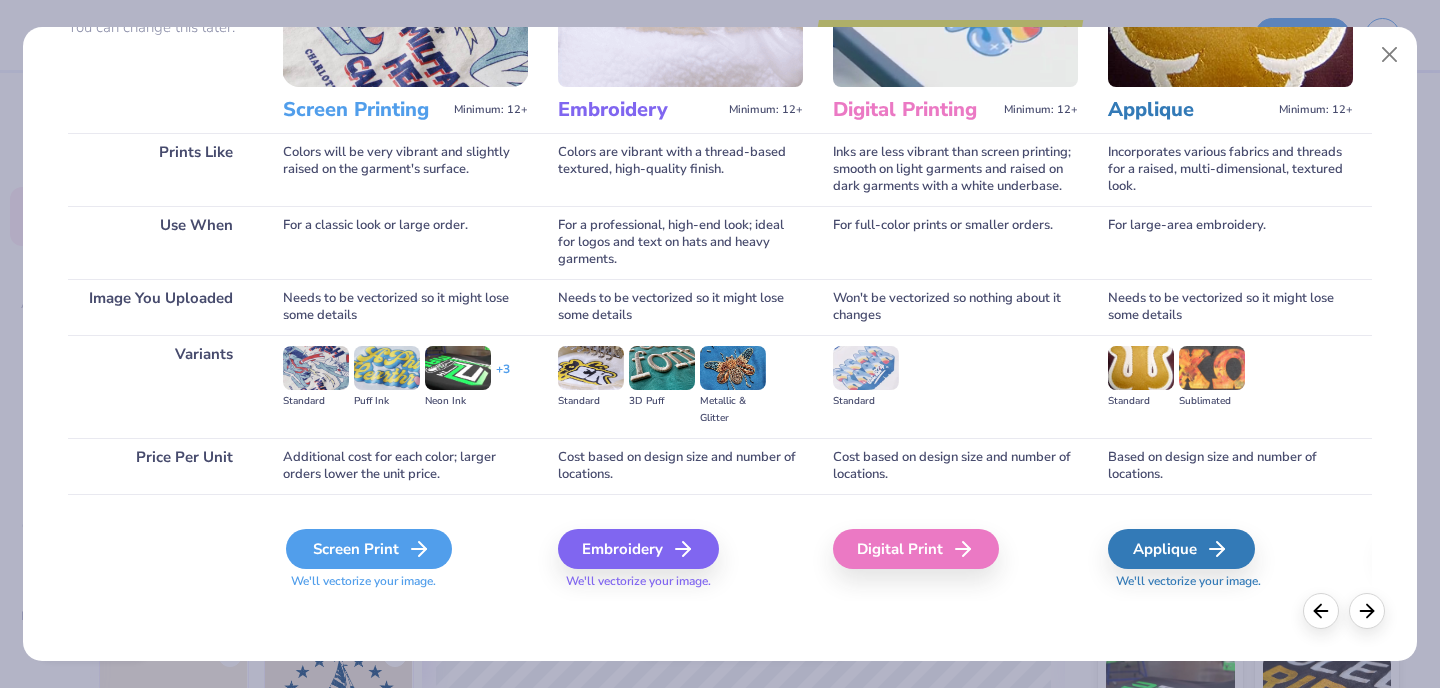 click on "Screen Print" at bounding box center [369, 549] 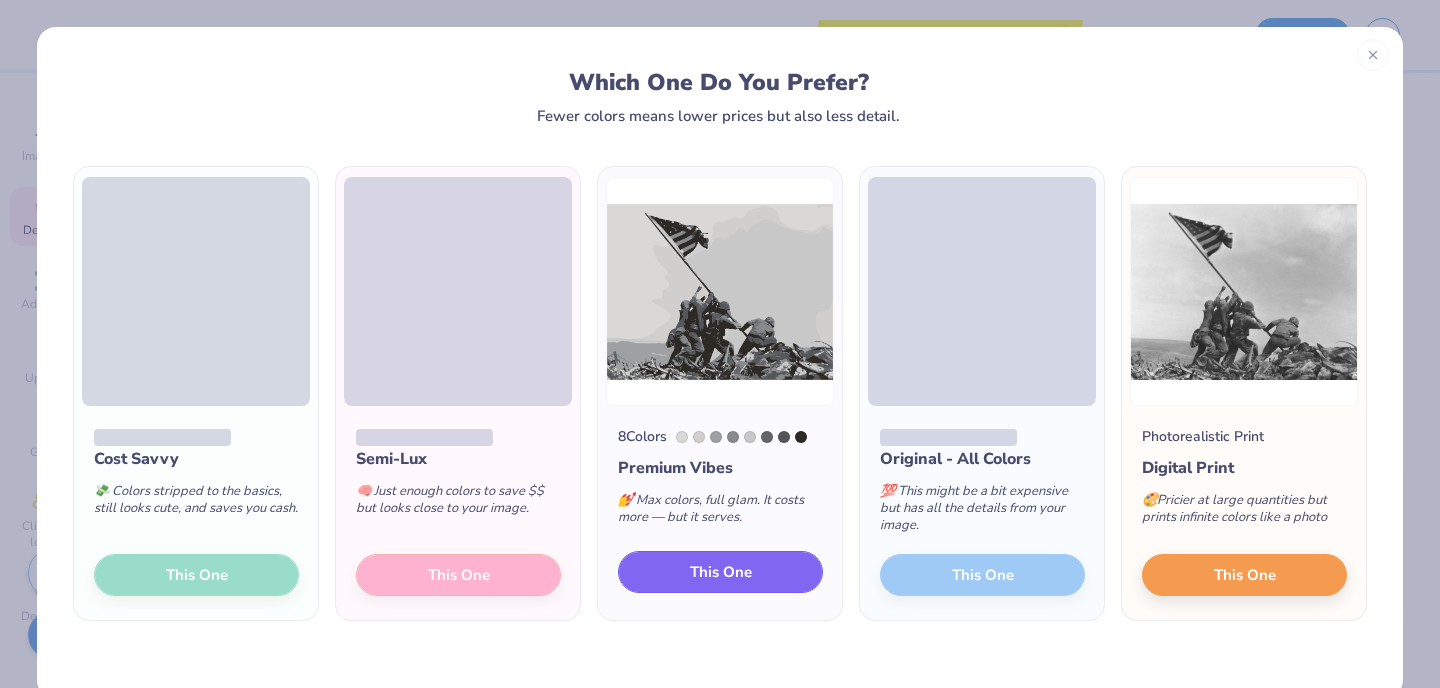 click on "This One" at bounding box center [720, 572] 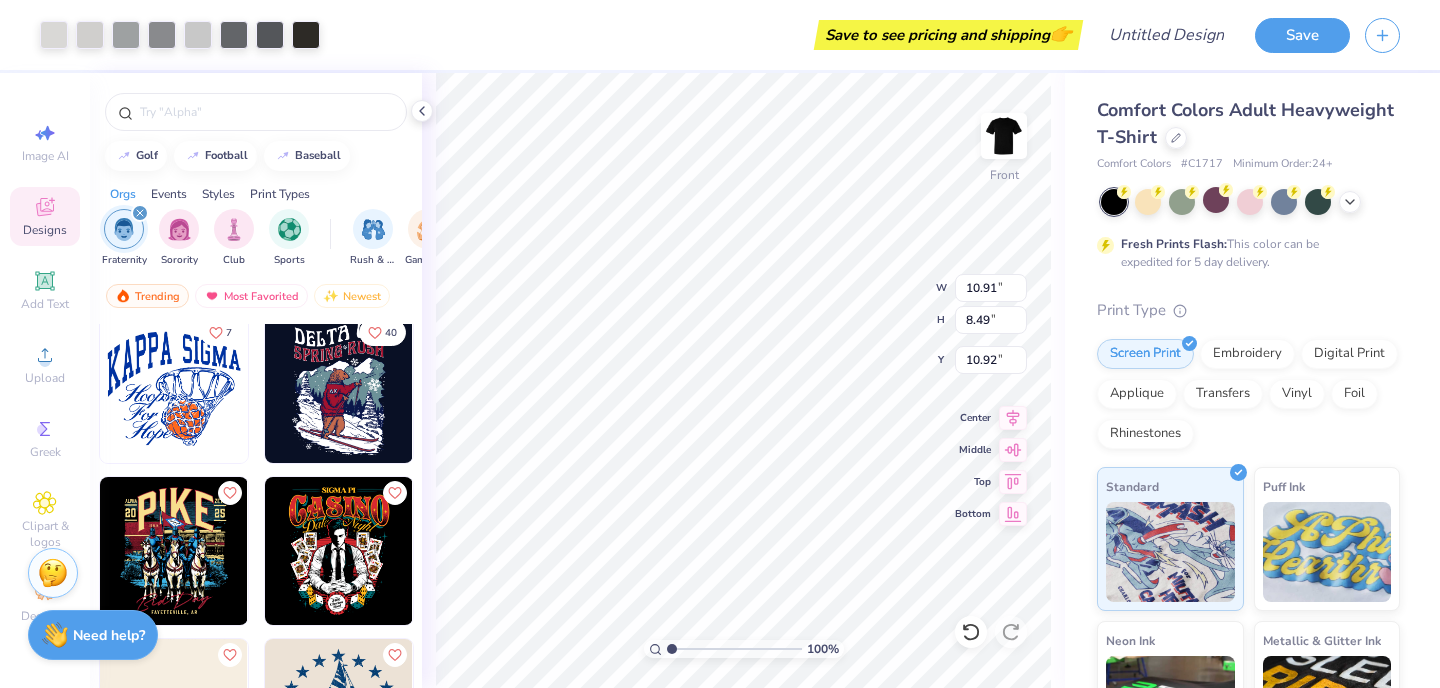 type on "10.91" 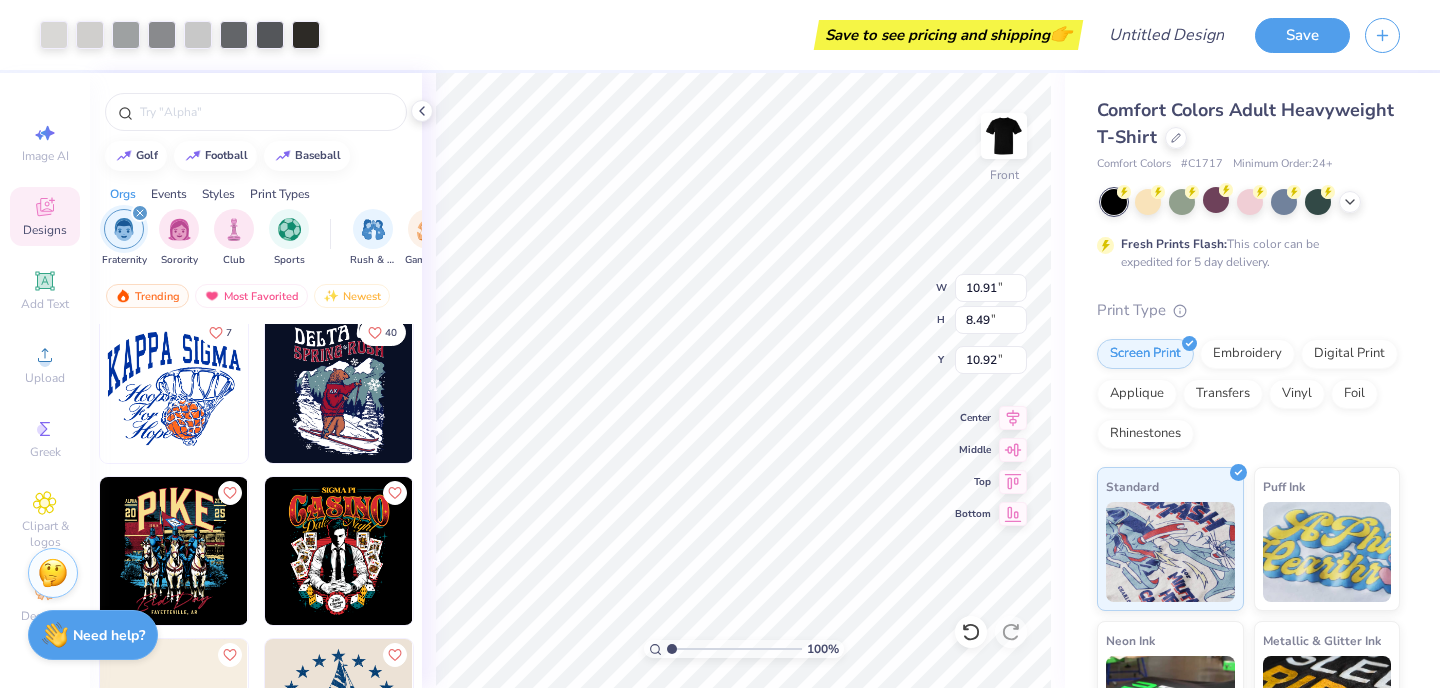 type on "8.49" 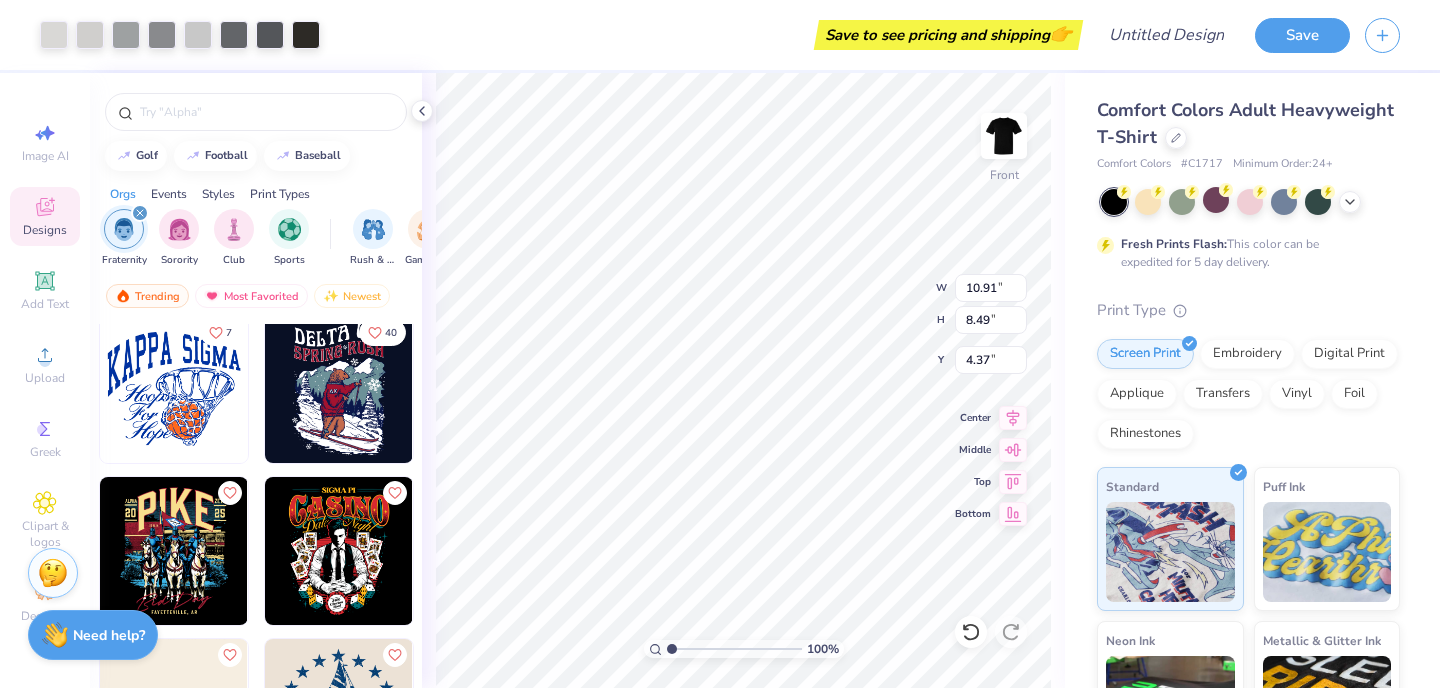 type on "3.00" 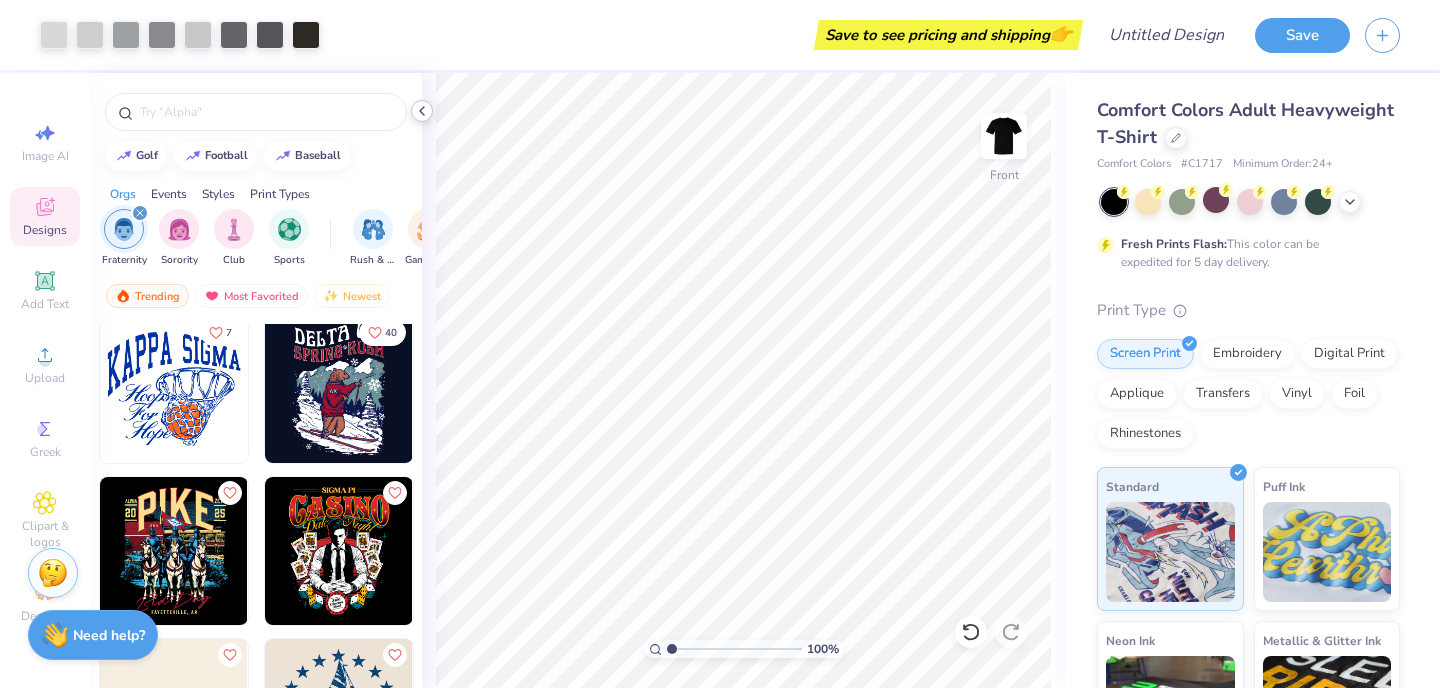 click 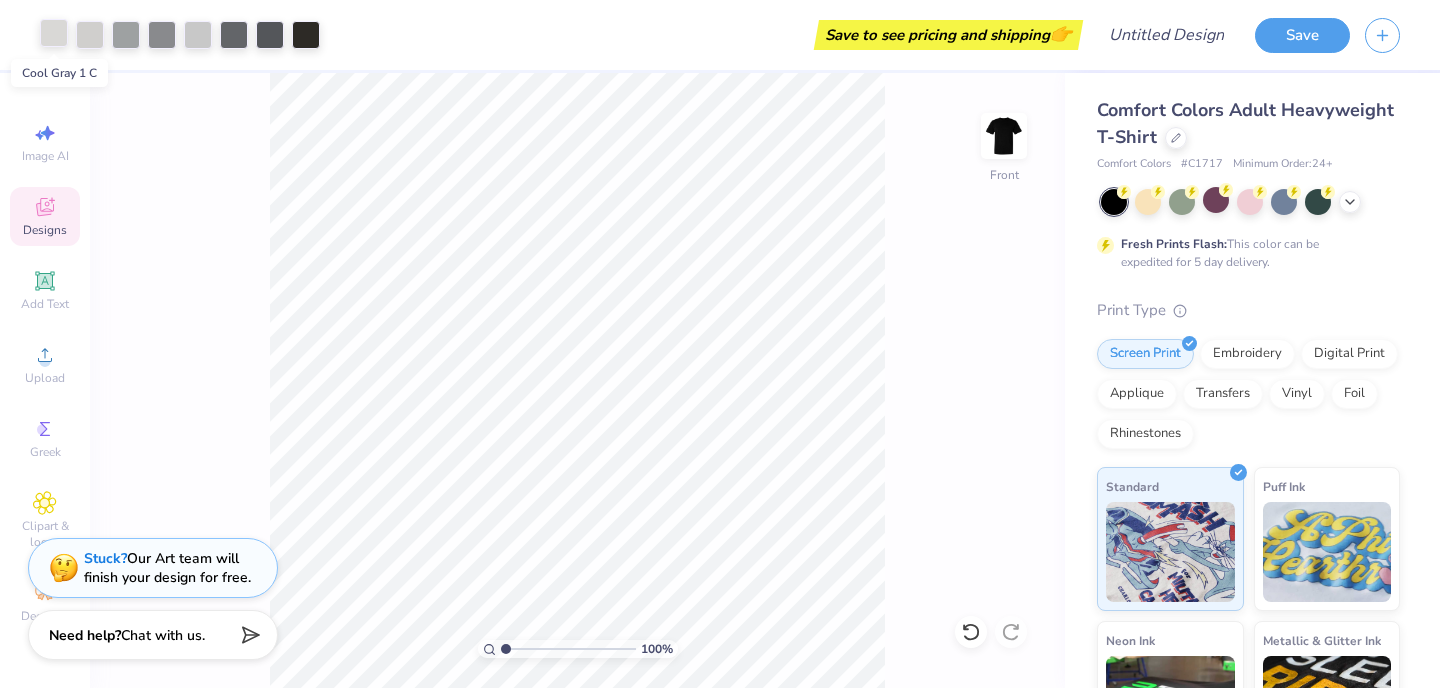 click at bounding box center [54, 33] 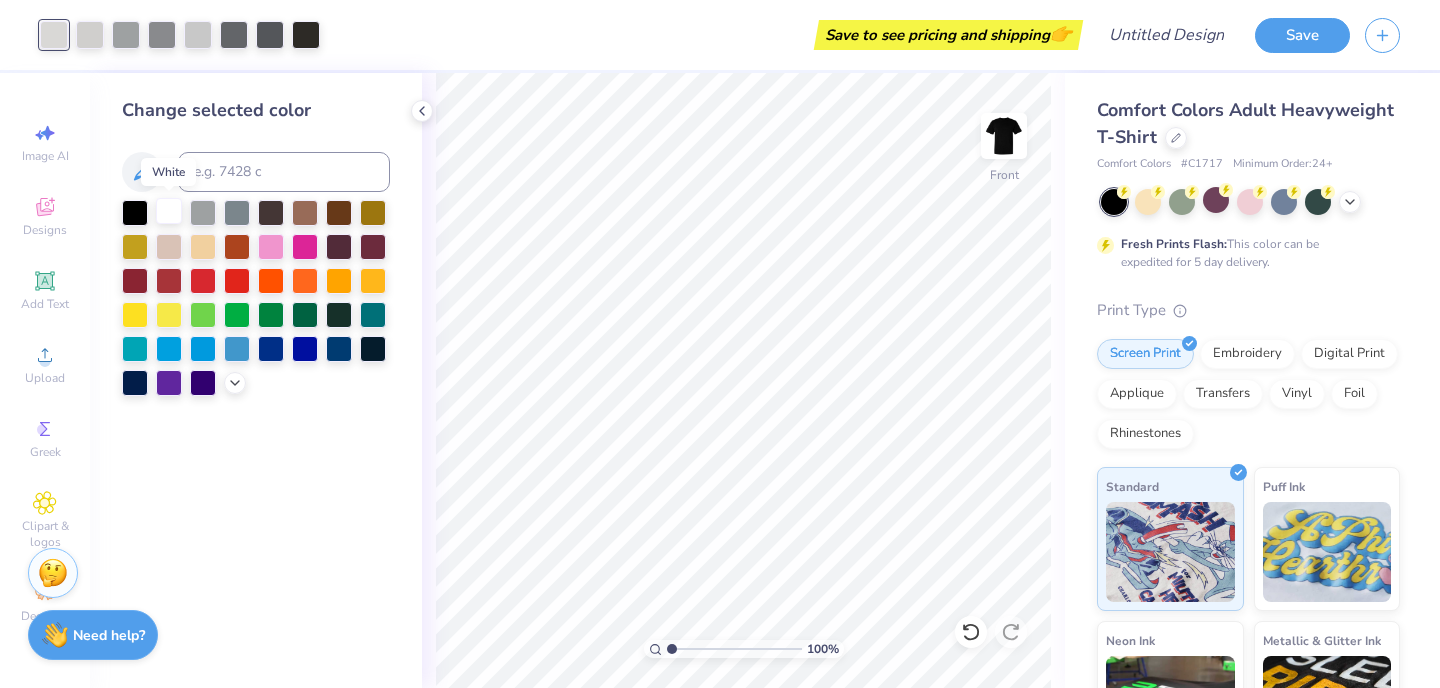 click at bounding box center [169, 211] 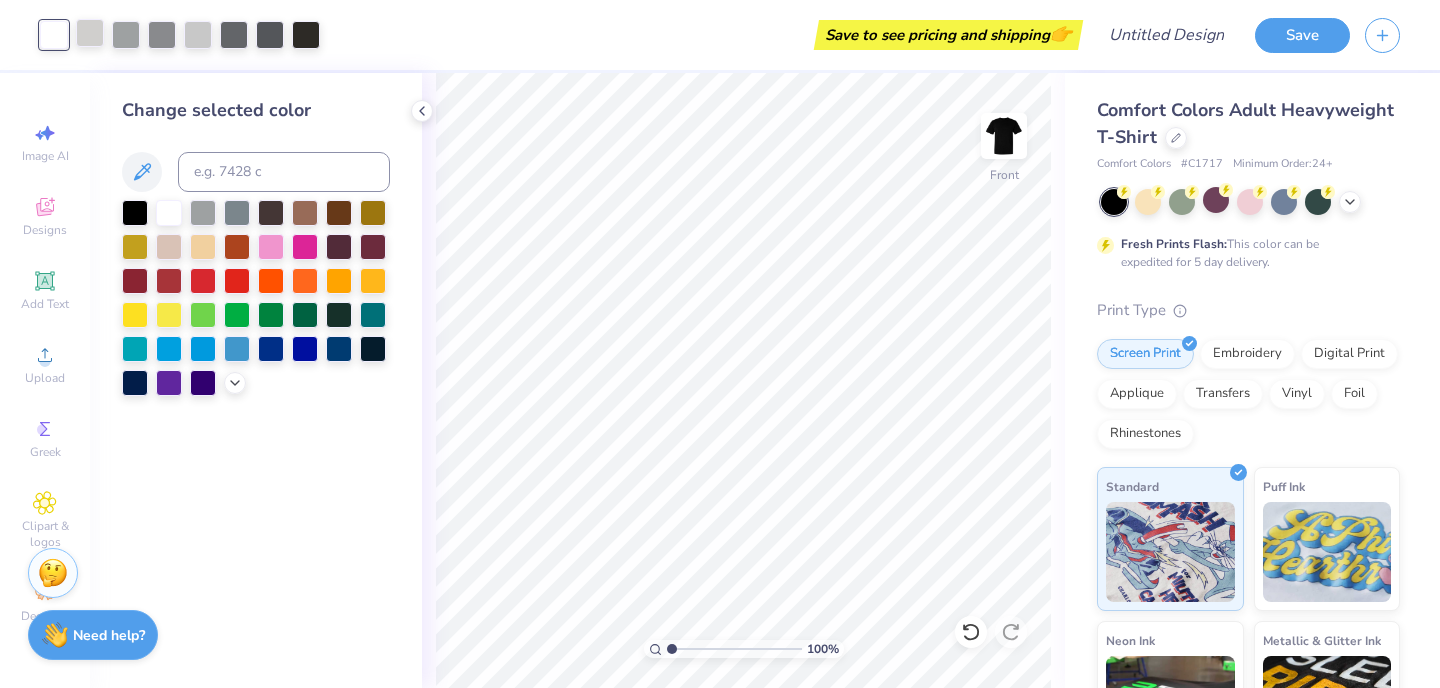 click at bounding box center [90, 33] 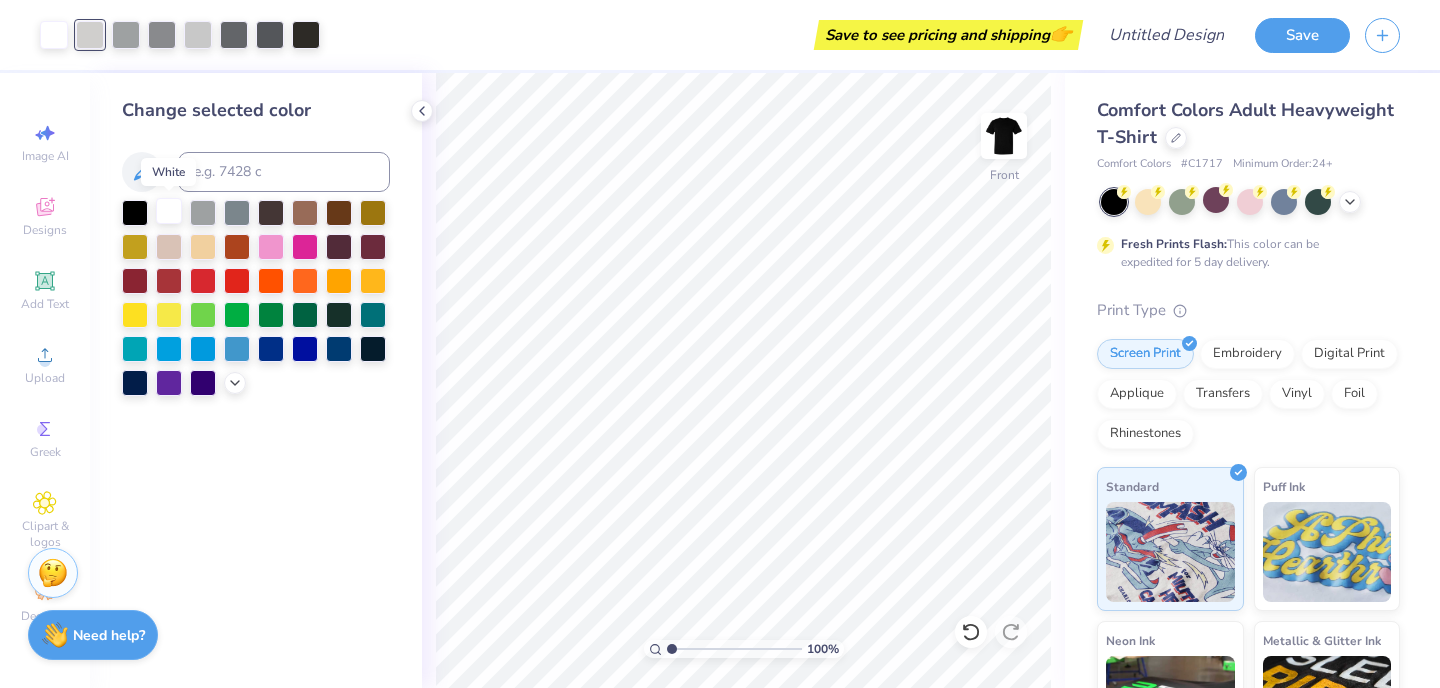 click at bounding box center (169, 211) 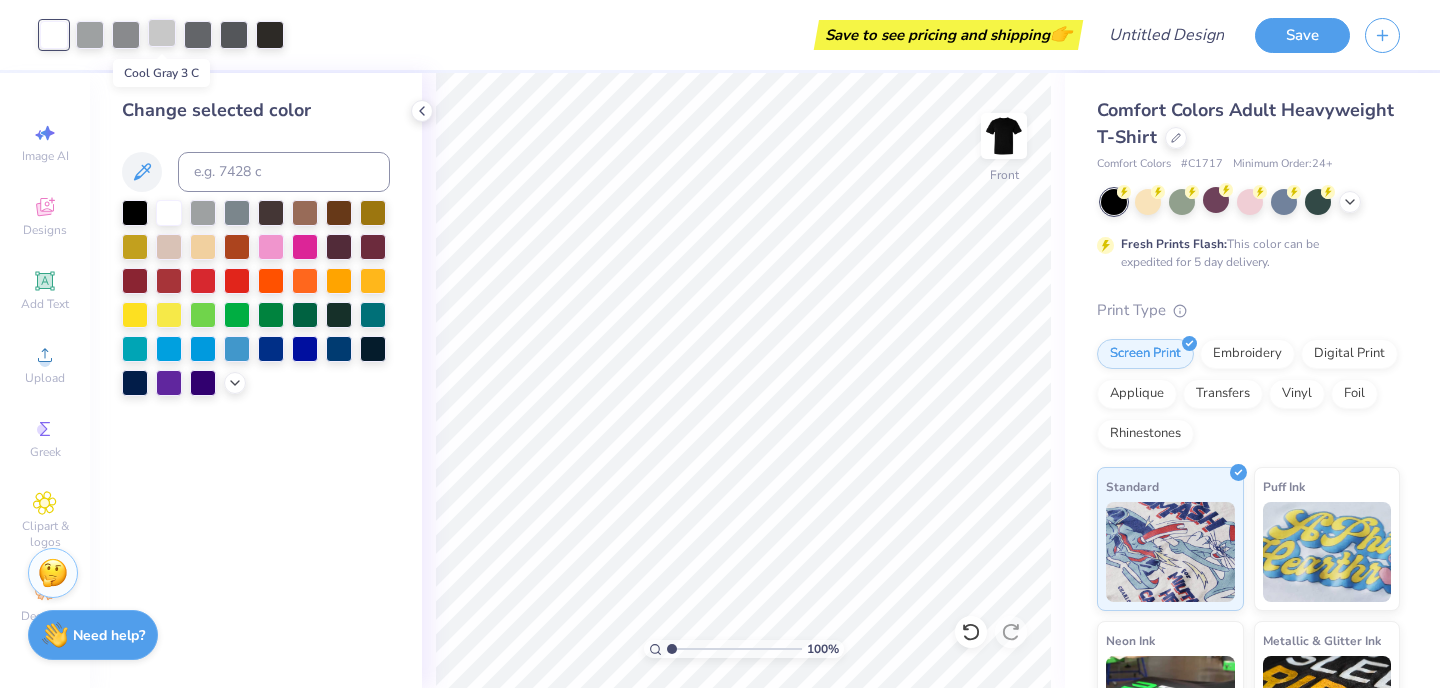 click at bounding box center [162, 33] 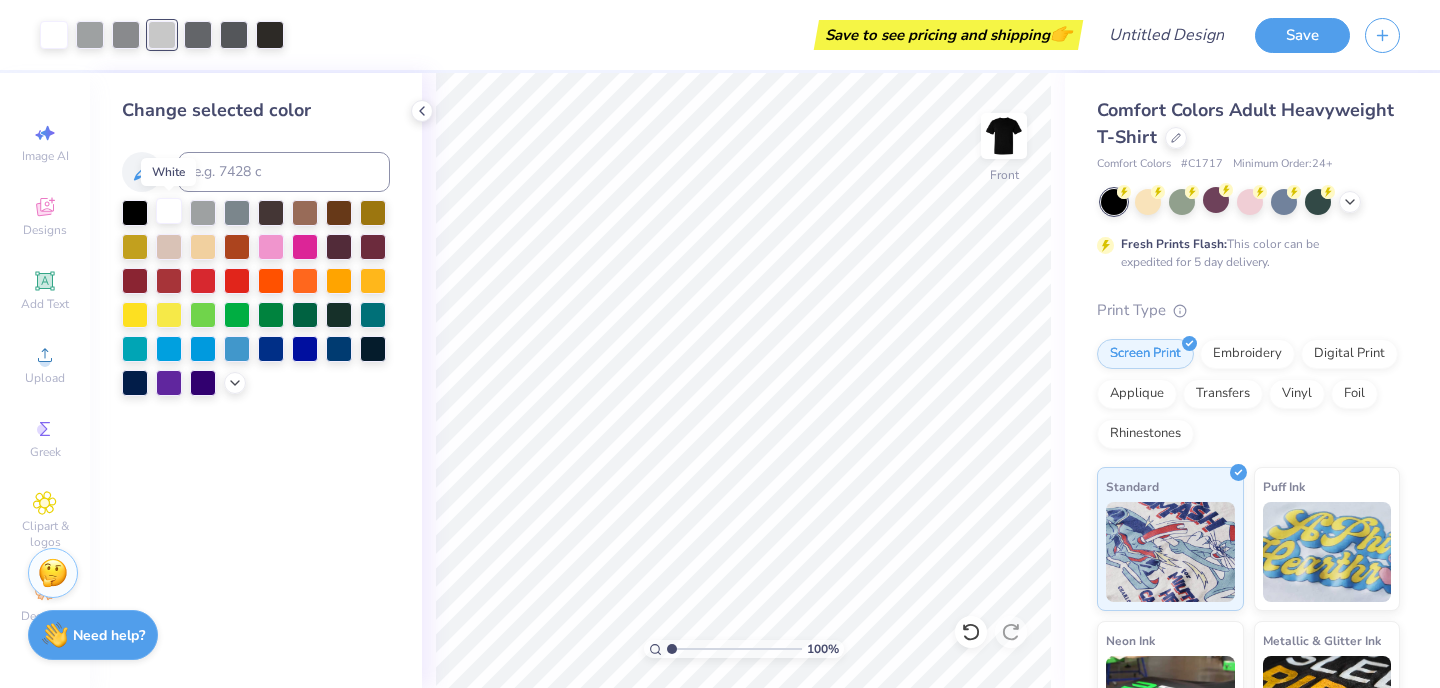 click at bounding box center [169, 211] 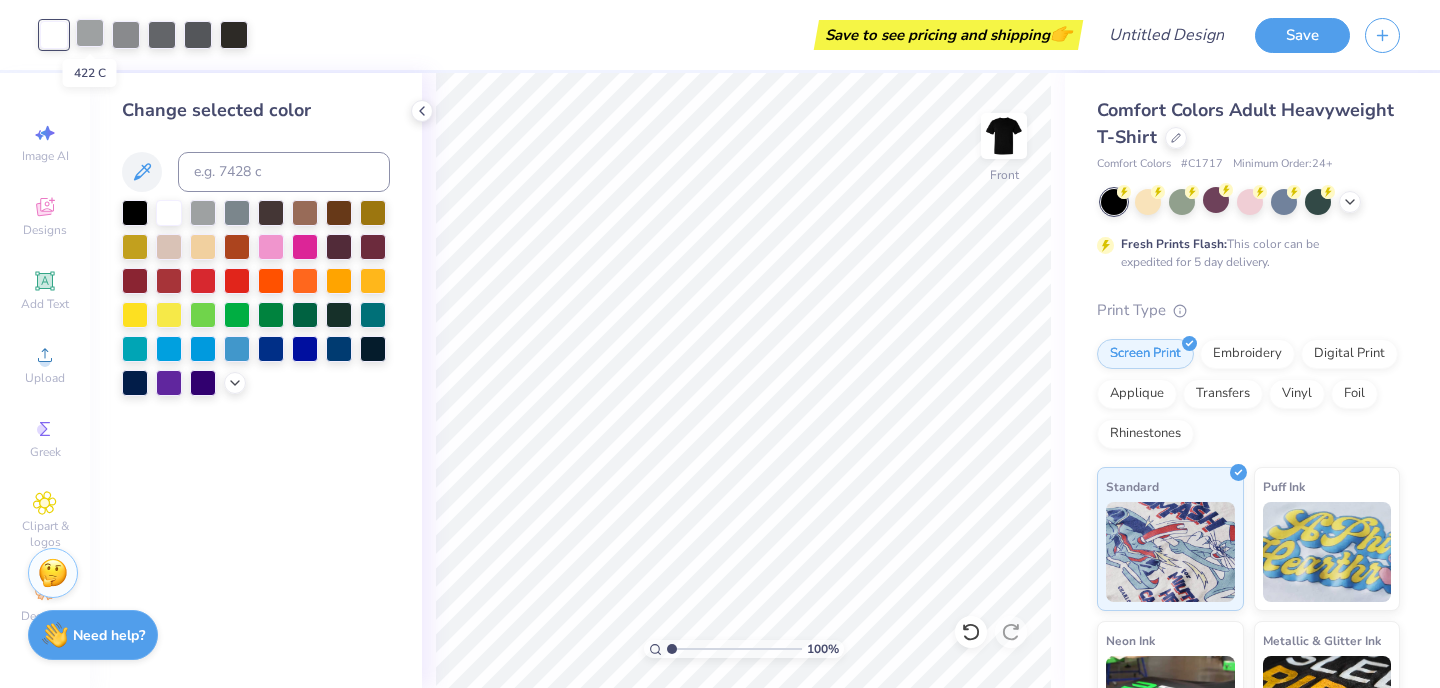 click at bounding box center (90, 33) 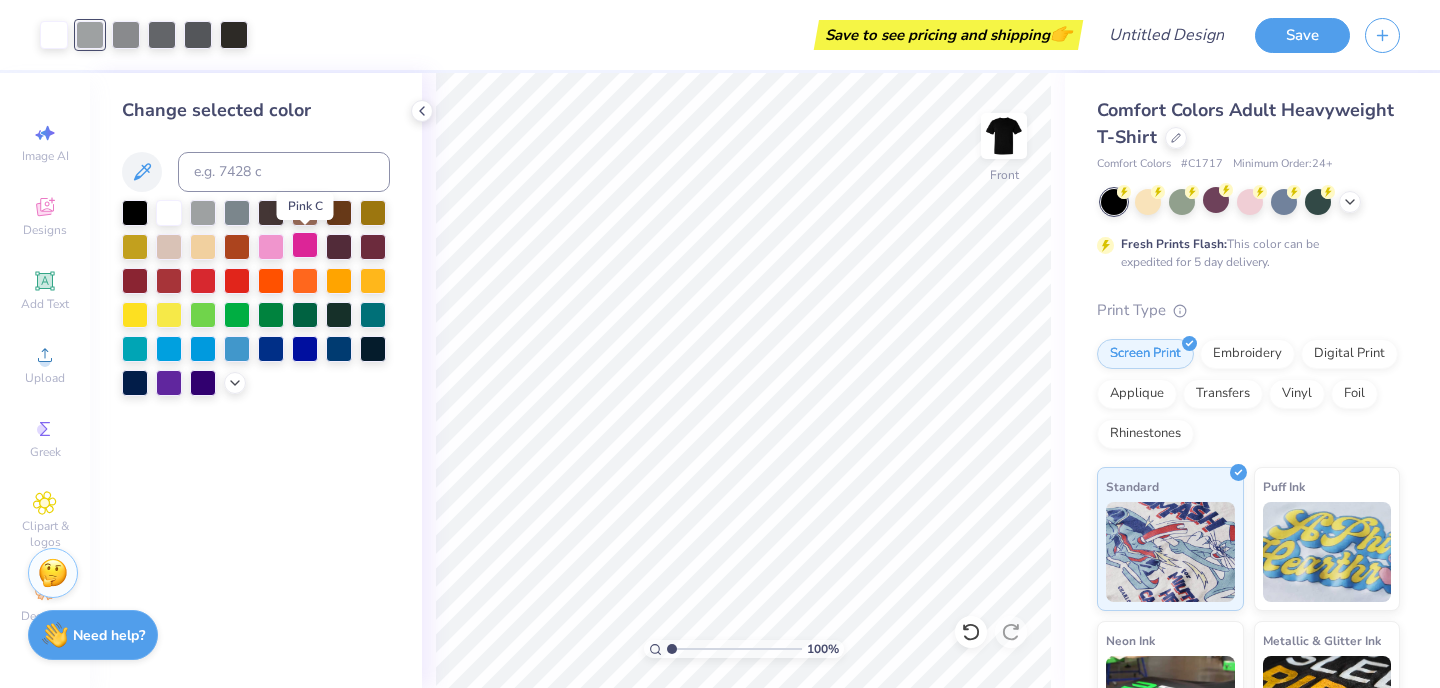 click at bounding box center (305, 245) 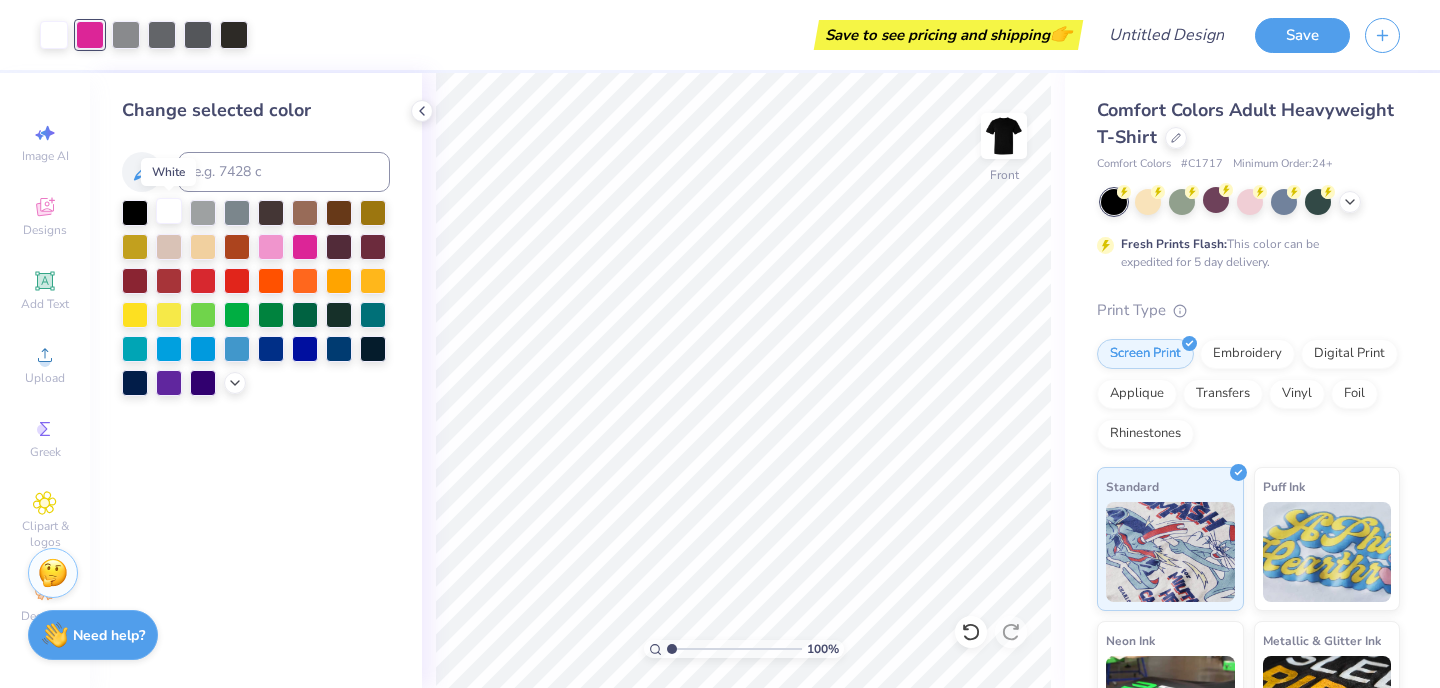 click at bounding box center (169, 211) 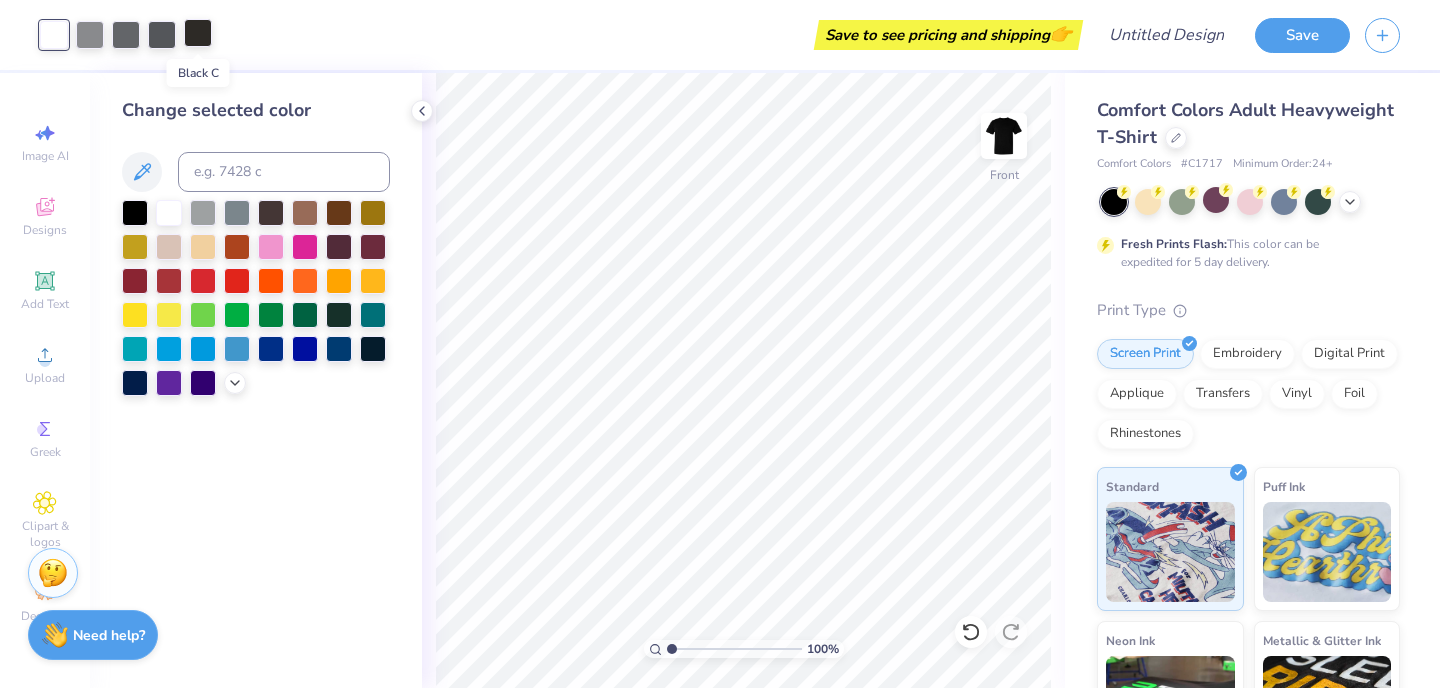 click at bounding box center [198, 33] 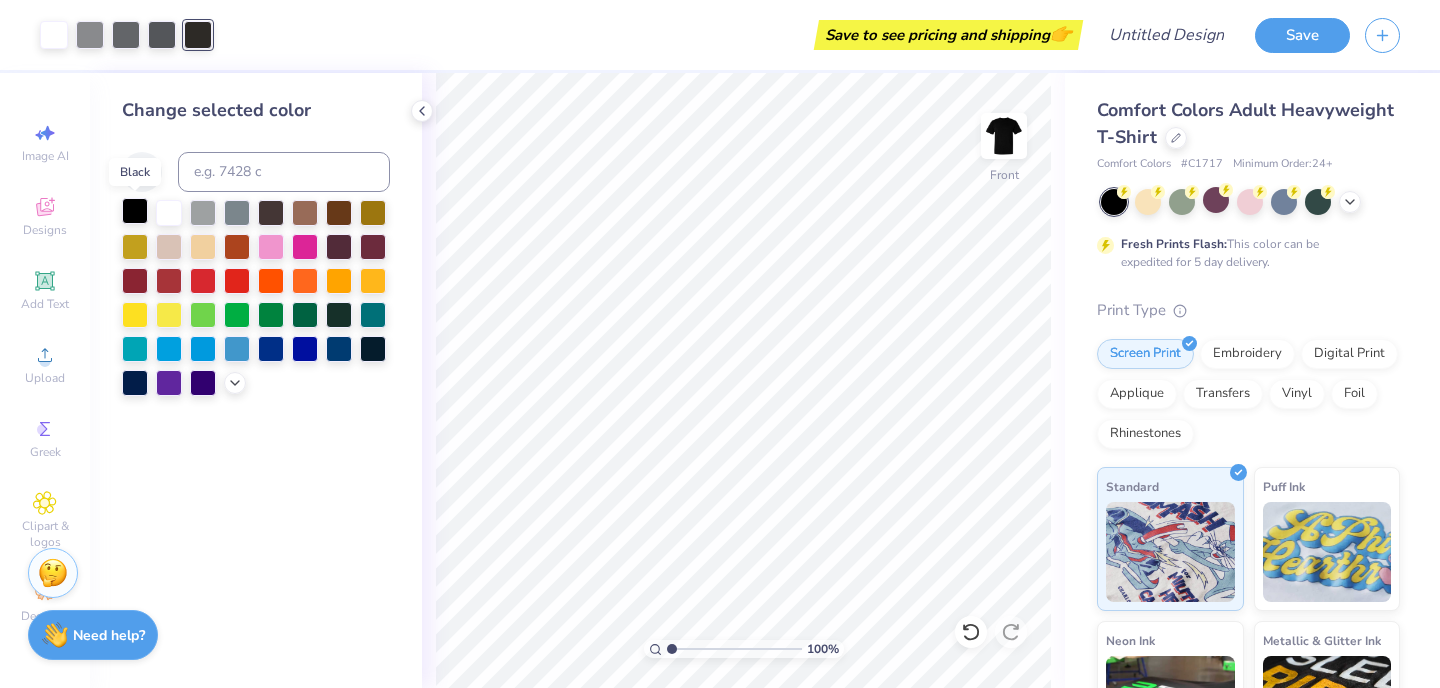 click at bounding box center (135, 211) 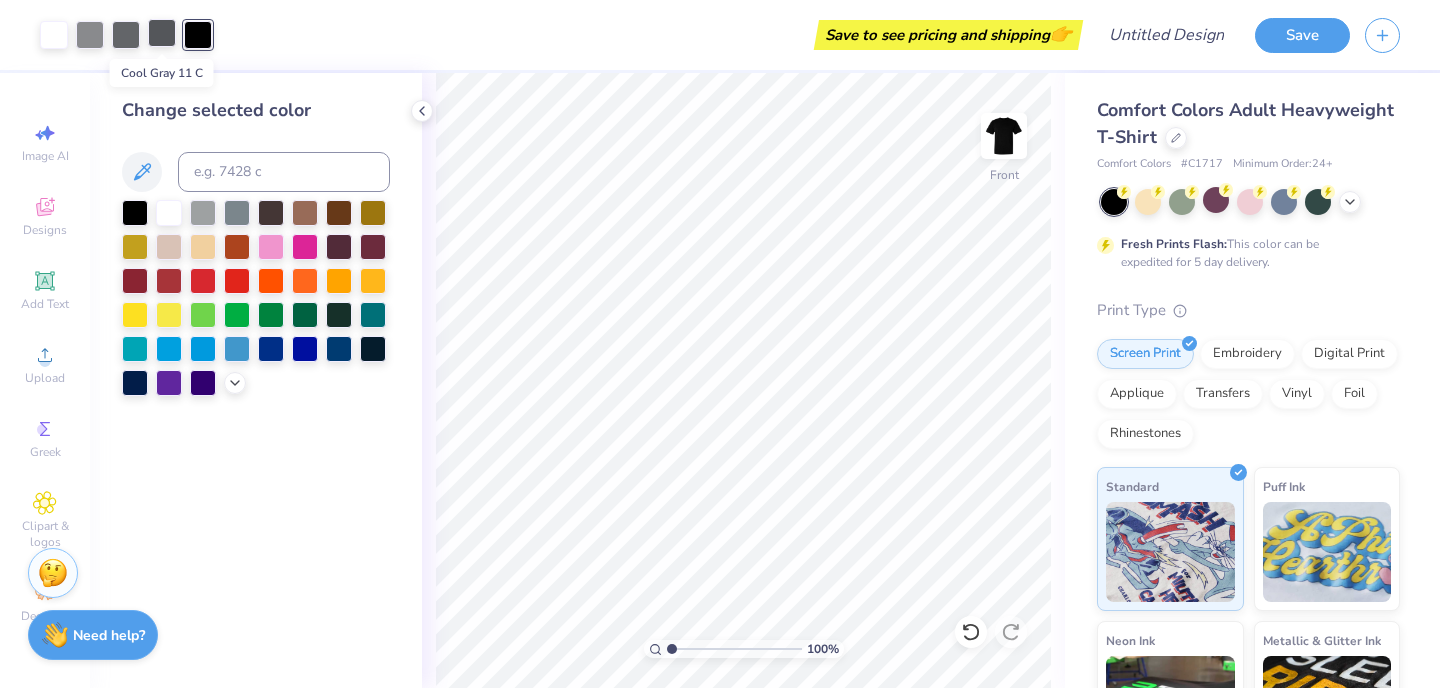 click at bounding box center [162, 33] 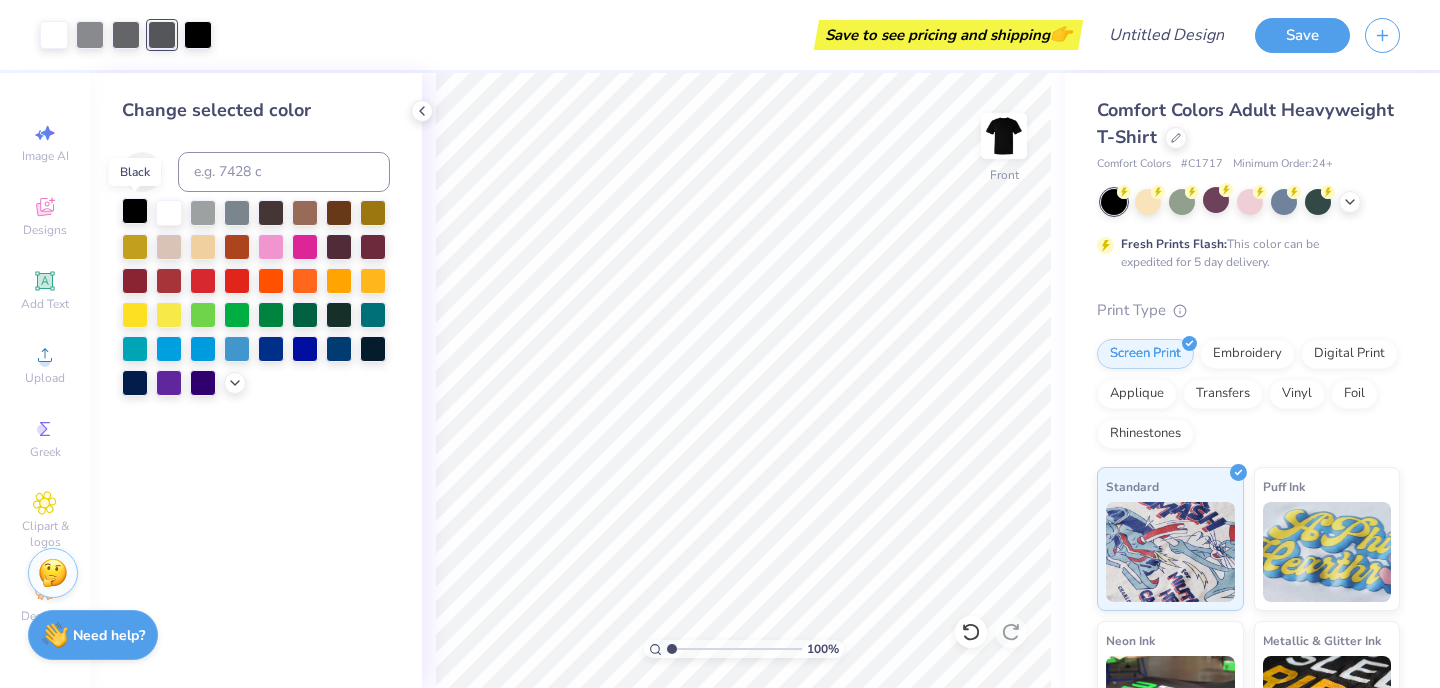 click at bounding box center (135, 211) 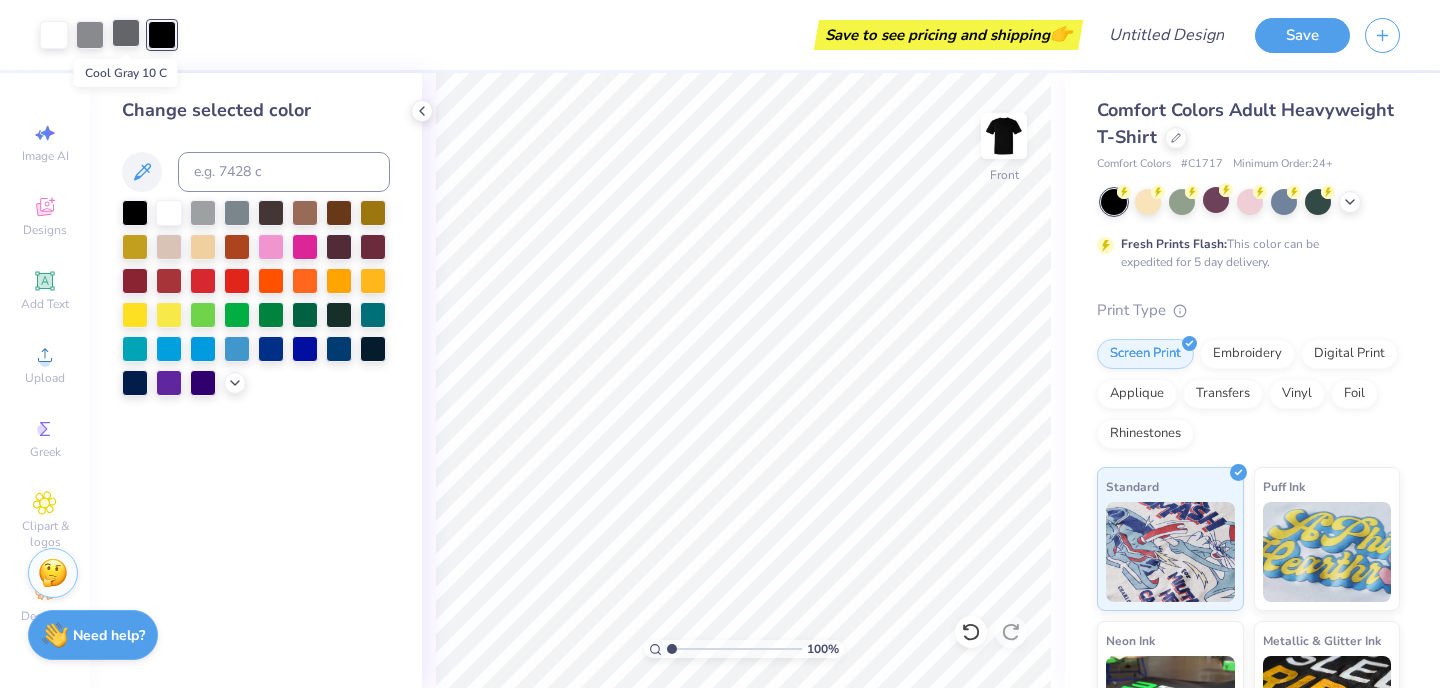 click at bounding box center [126, 33] 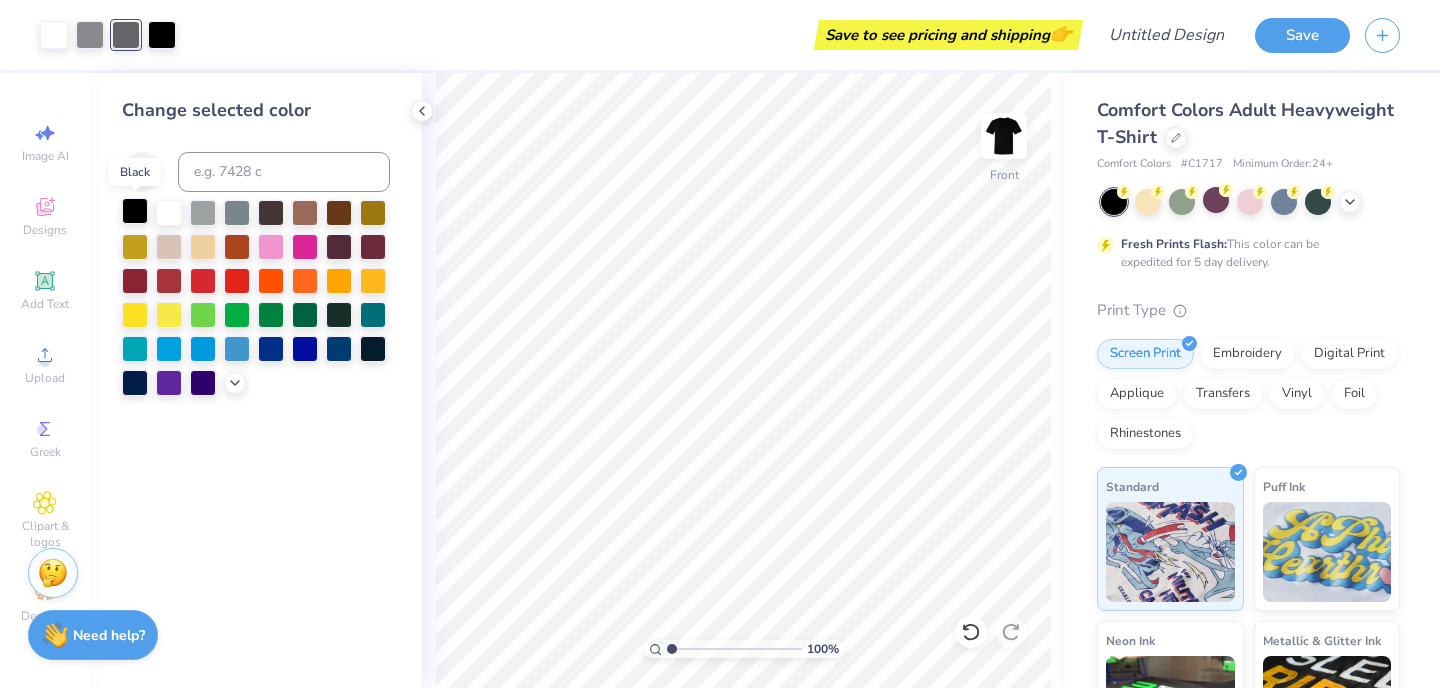 click at bounding box center (135, 211) 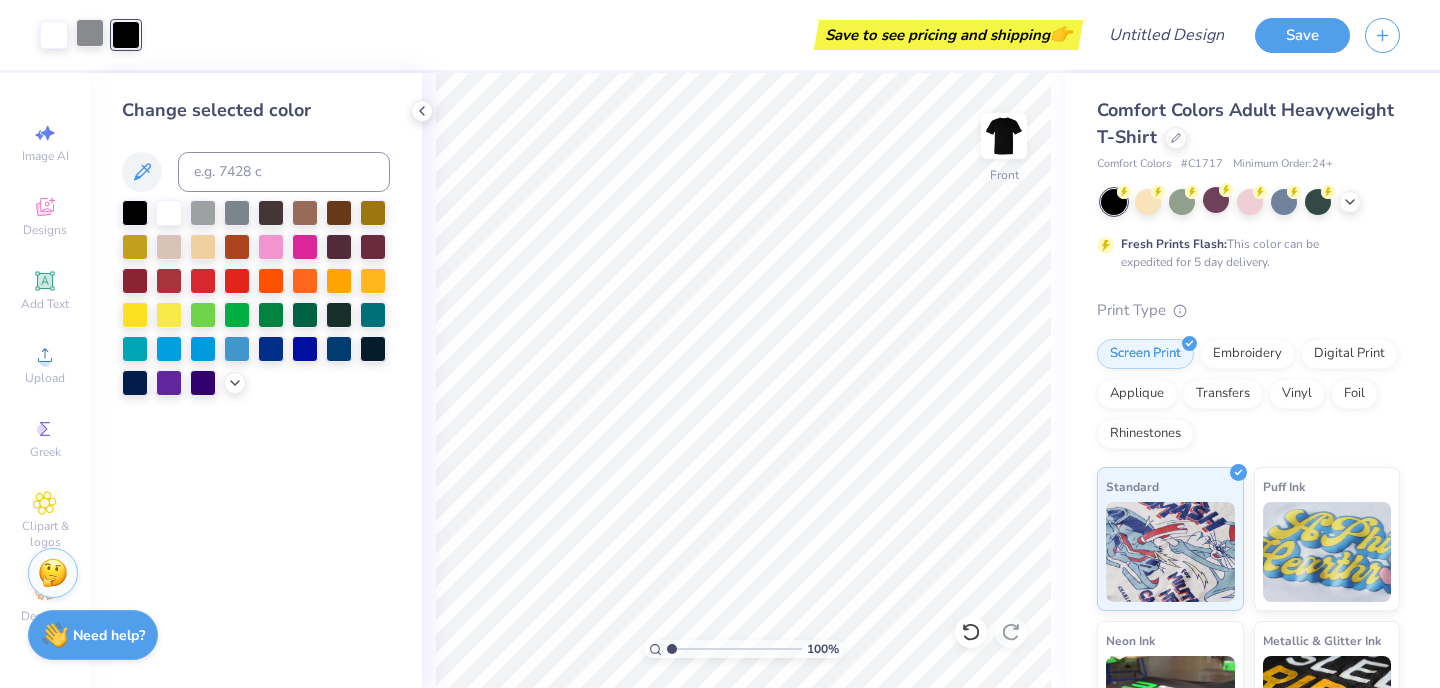 click at bounding box center (90, 33) 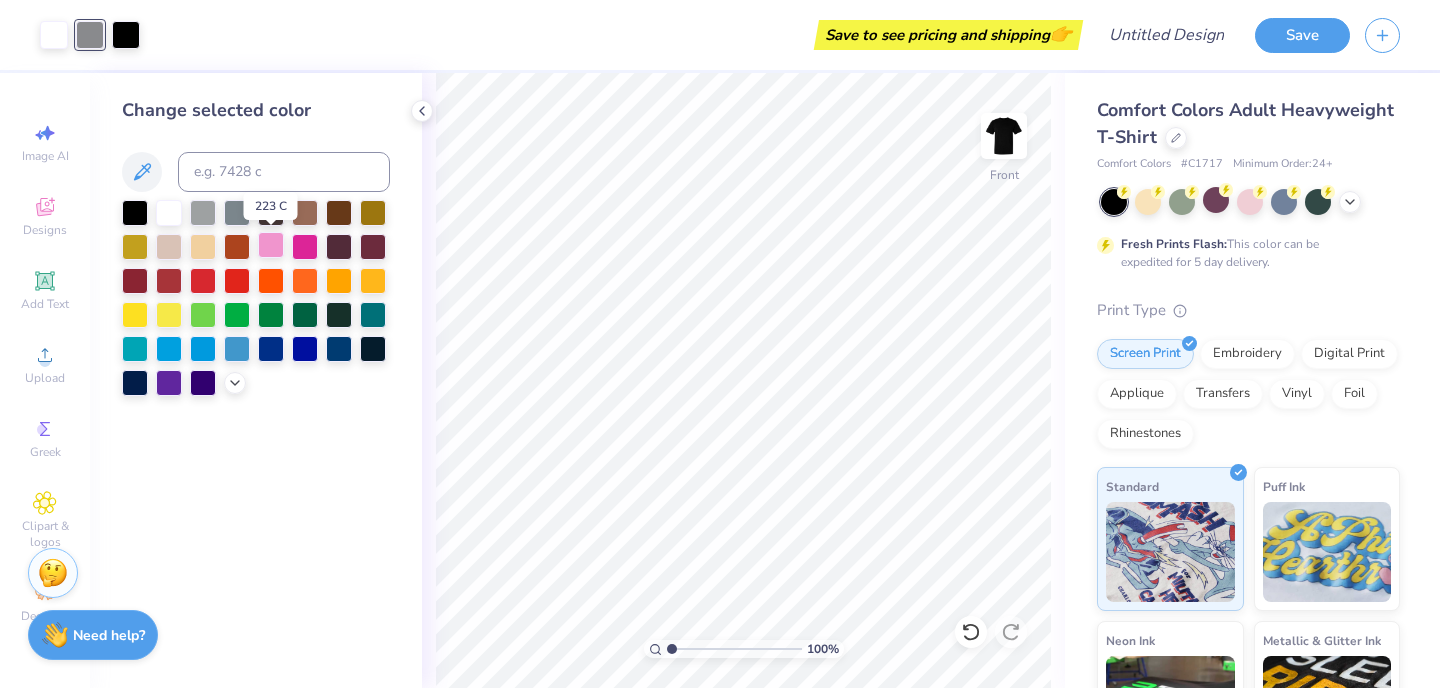 click at bounding box center [271, 245] 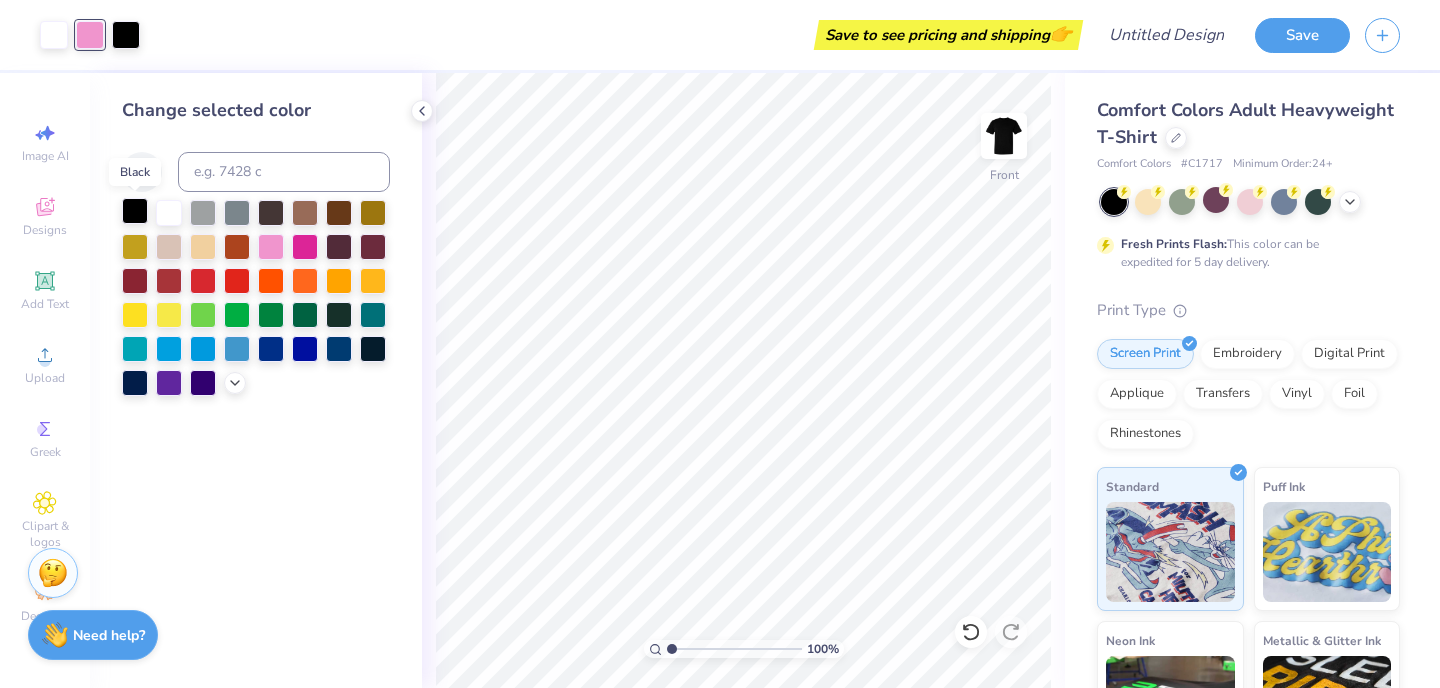 click at bounding box center [135, 211] 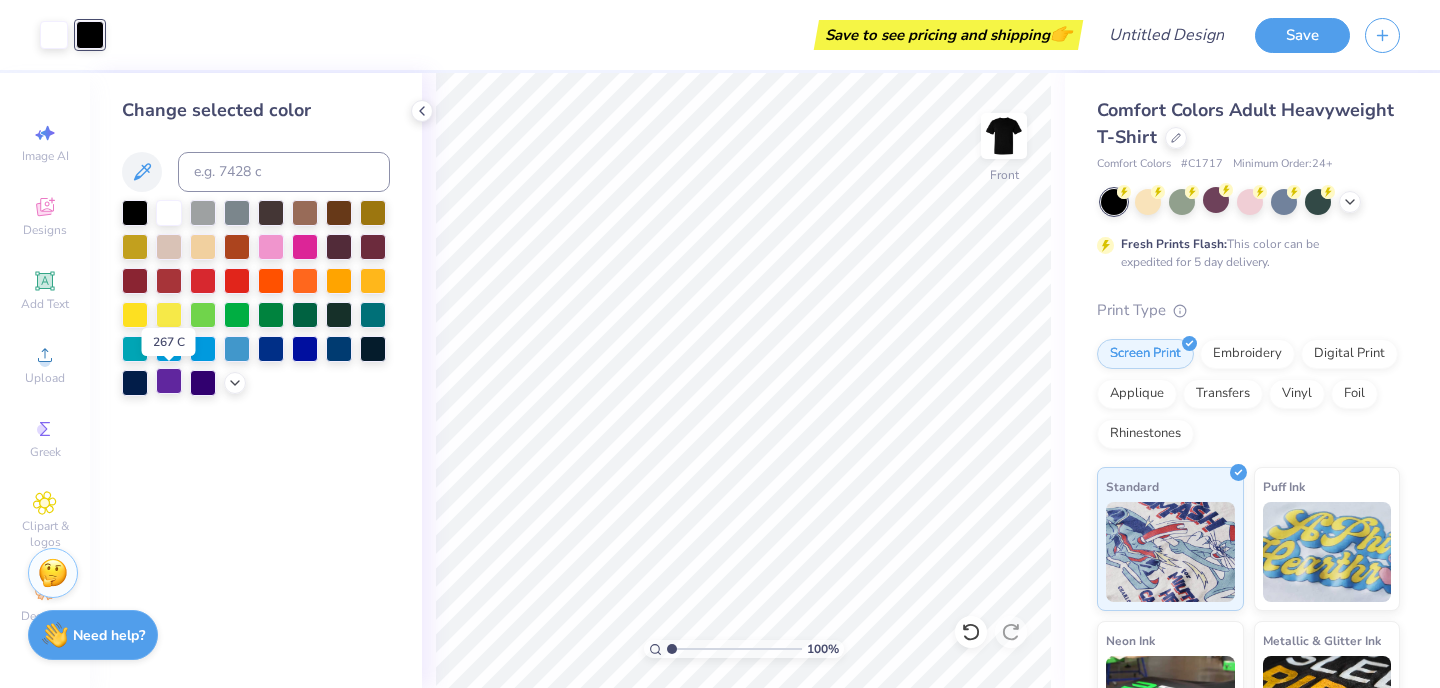 click at bounding box center [169, 381] 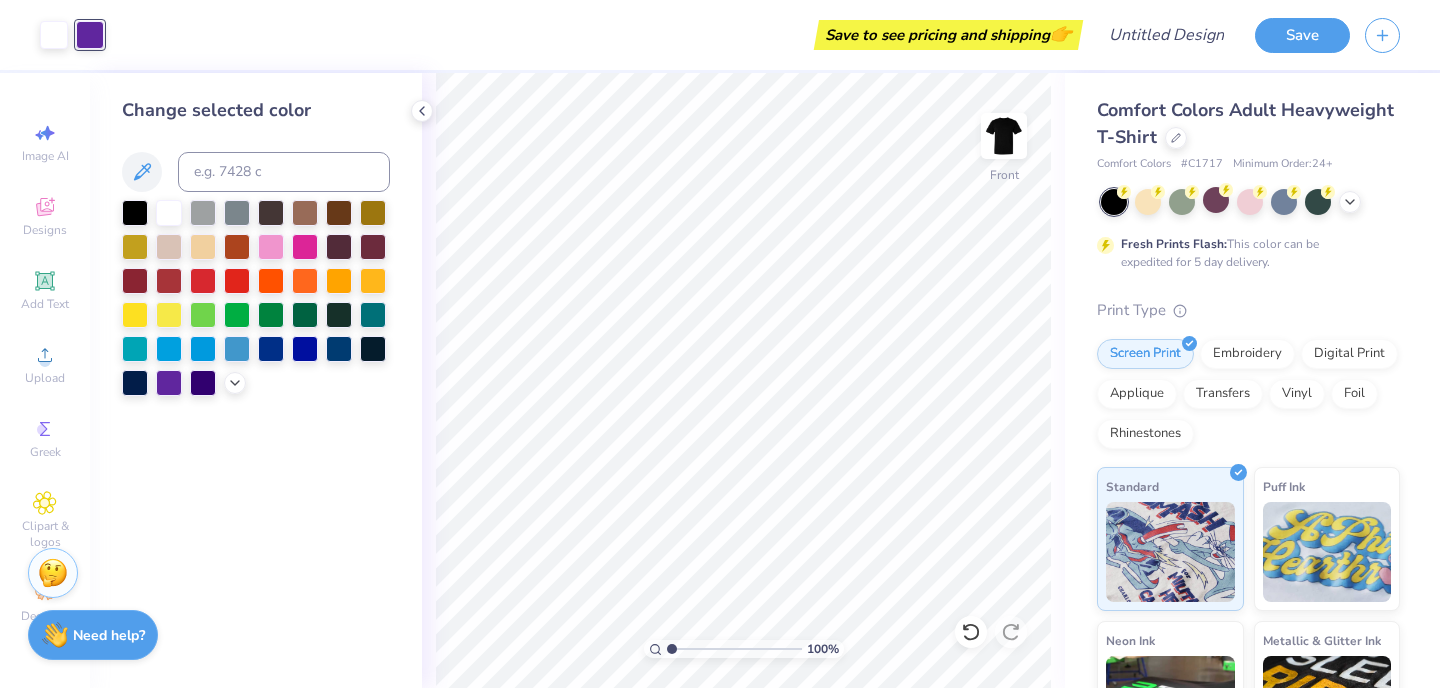 click on "Art colors" at bounding box center (52, 35) 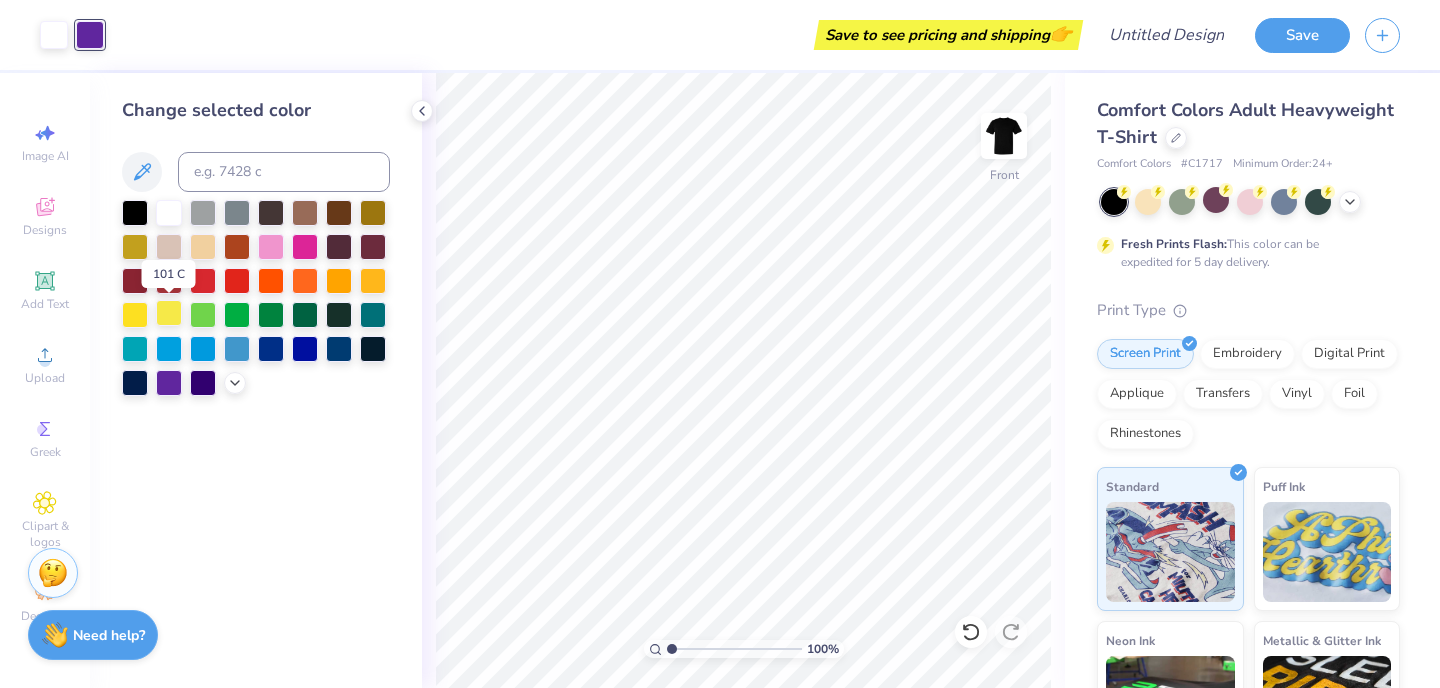 click at bounding box center [169, 313] 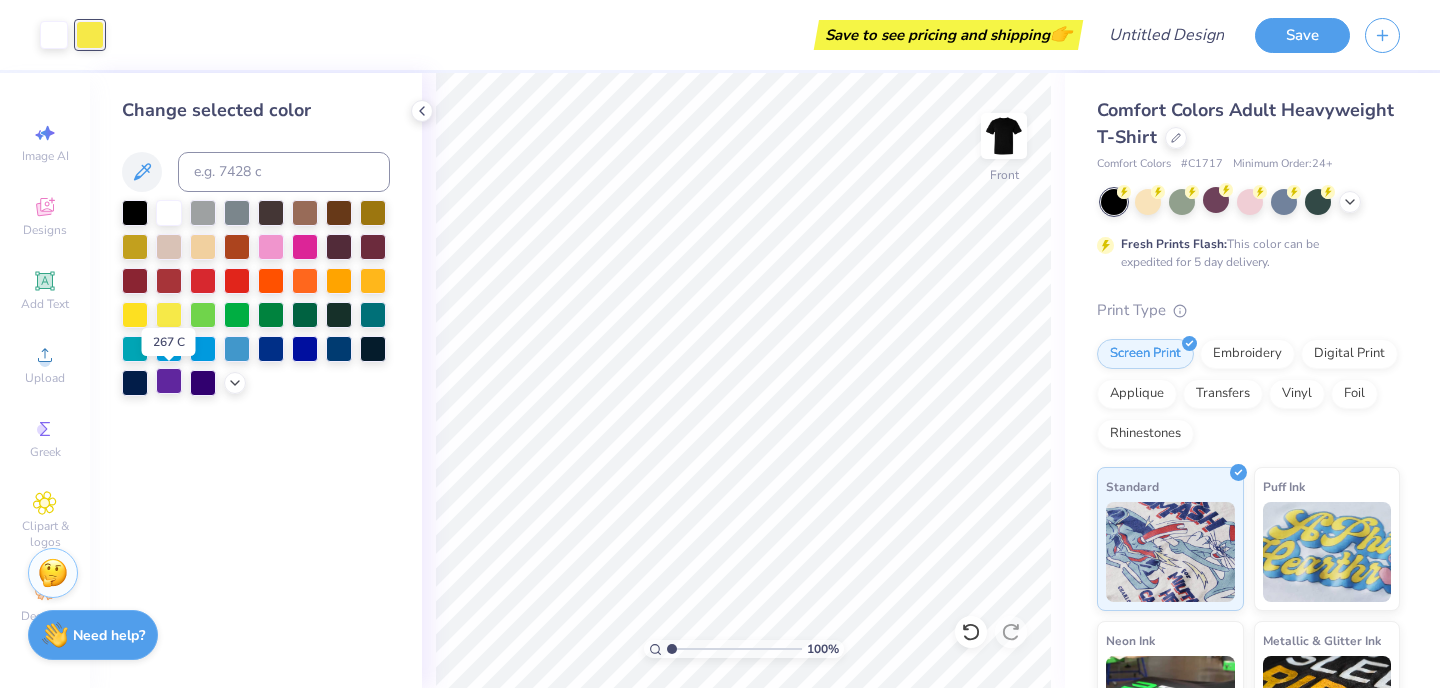 click at bounding box center [169, 381] 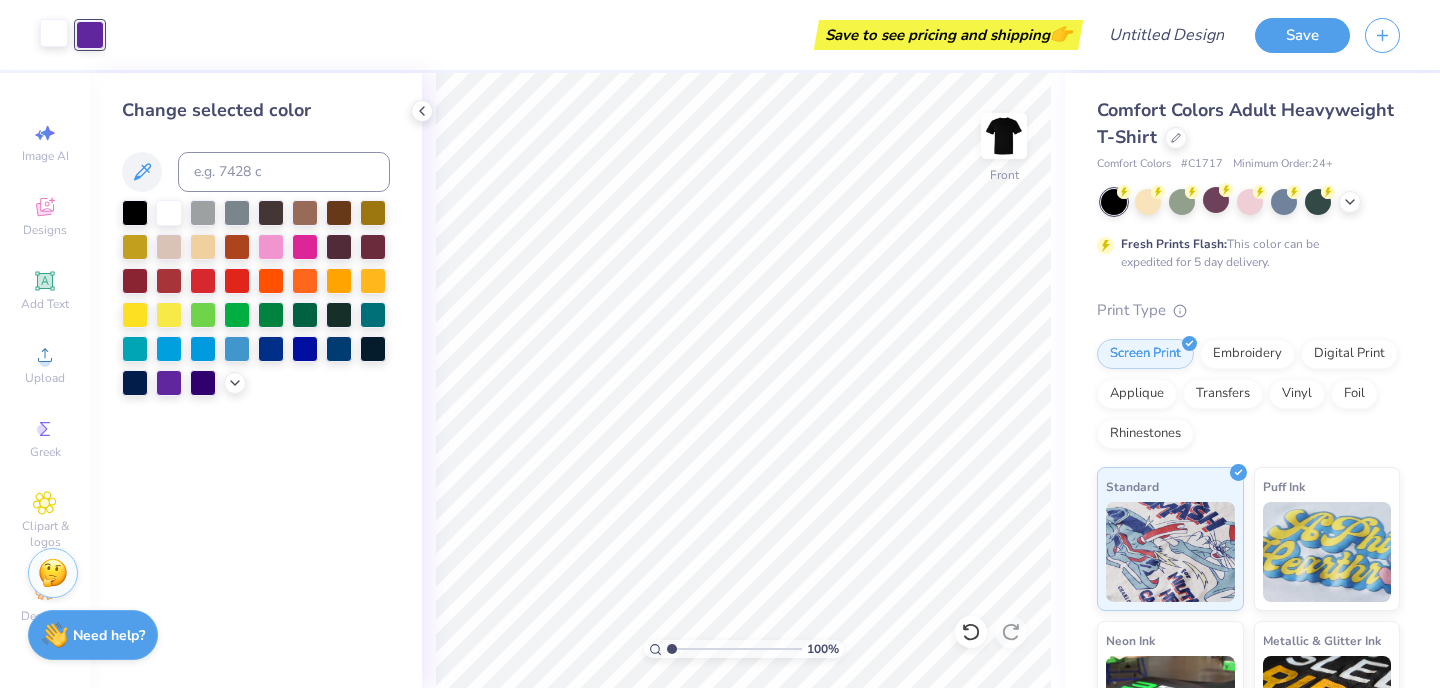 click at bounding box center (54, 33) 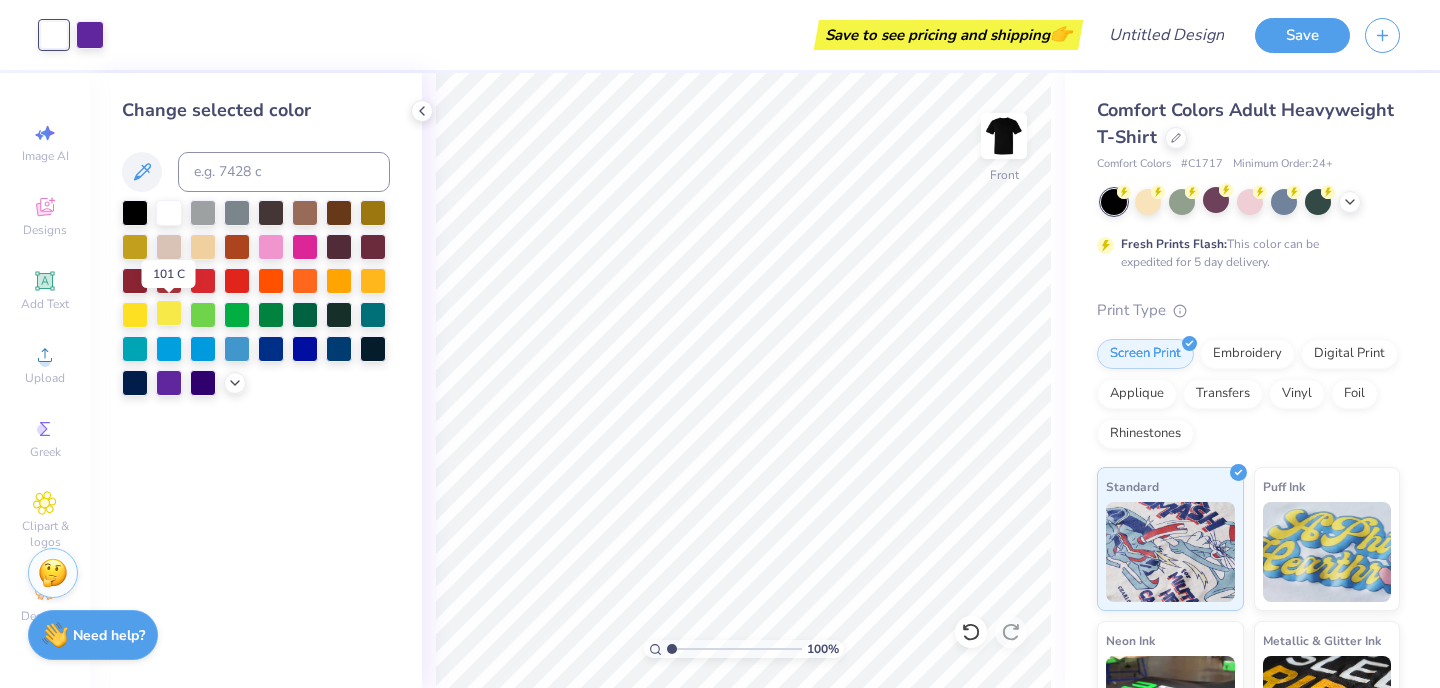 click at bounding box center (169, 313) 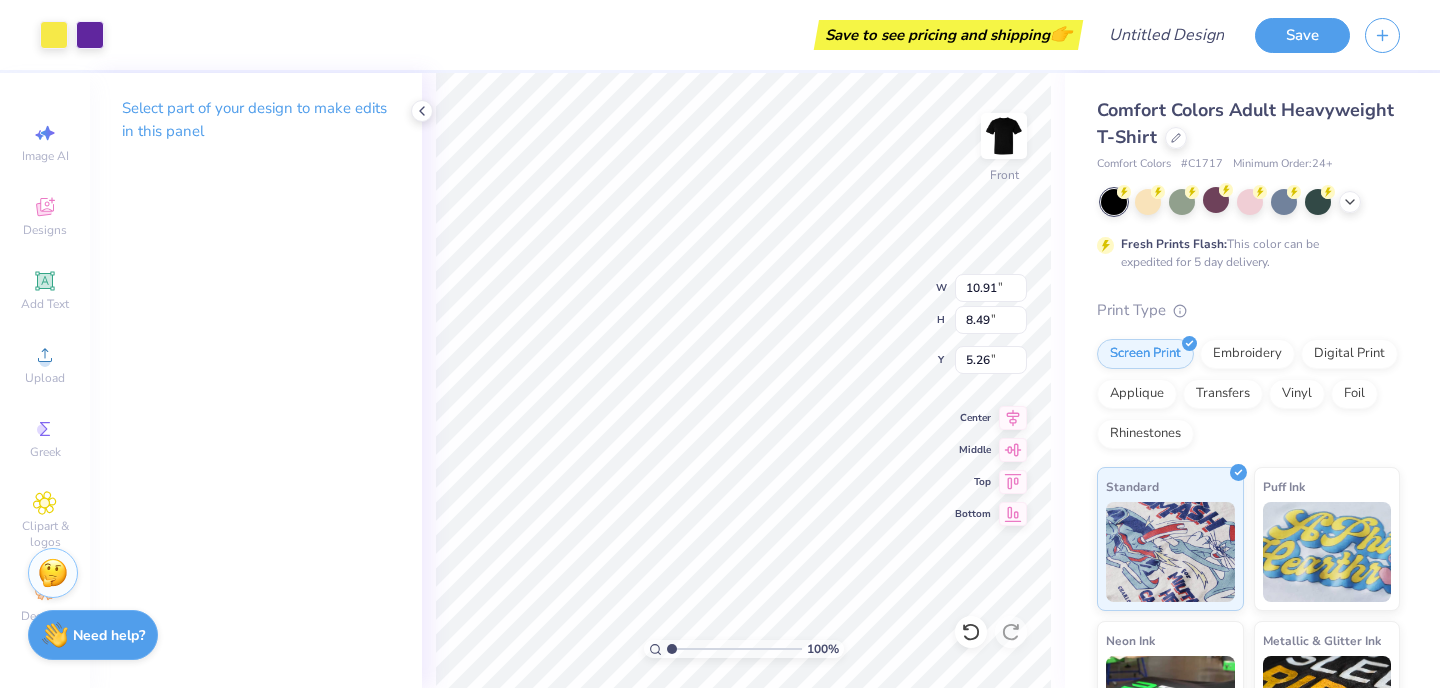 type on "5.26" 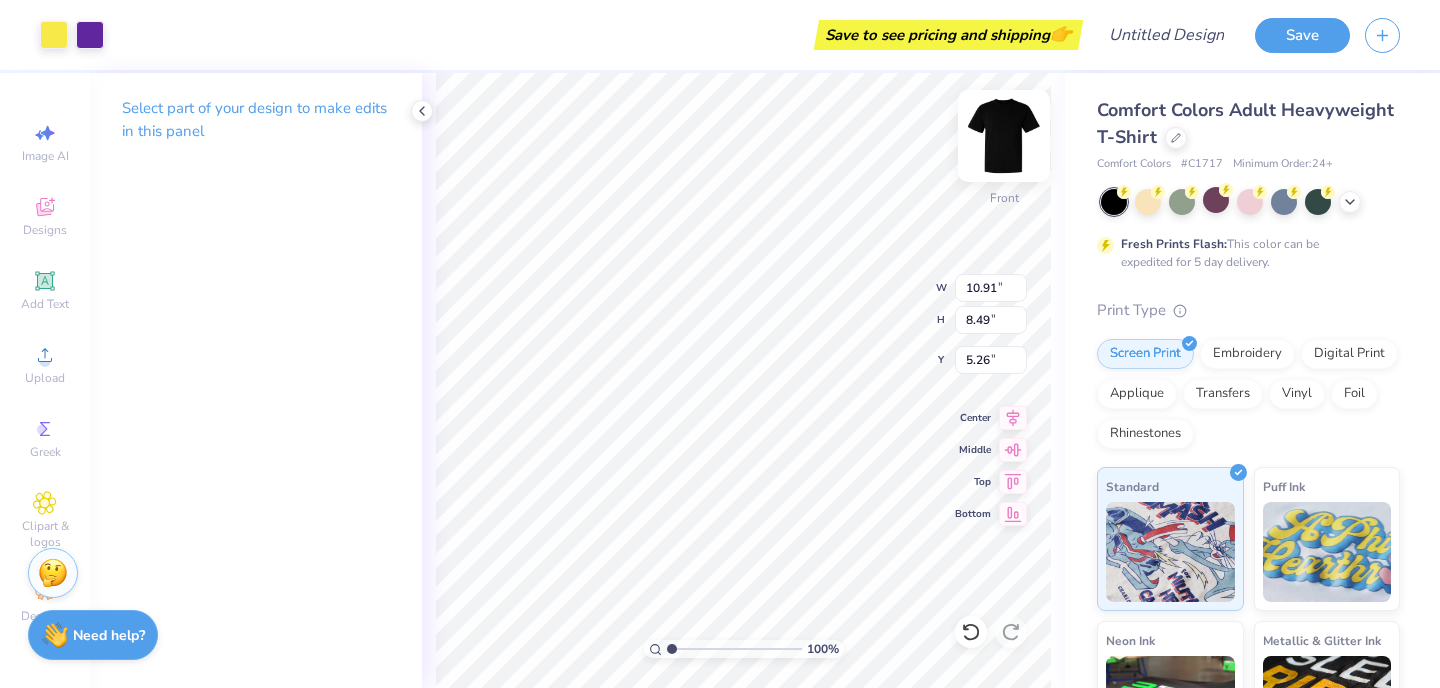 click at bounding box center [1004, 136] 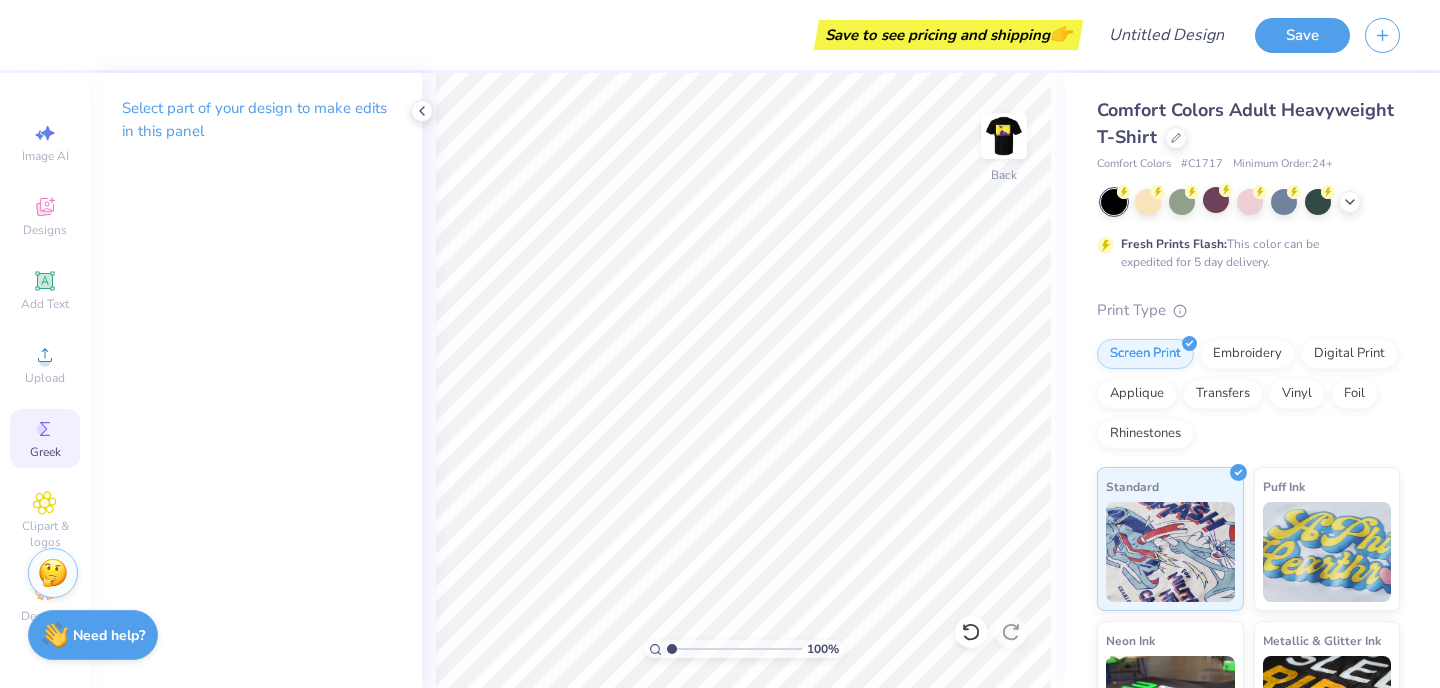 click on "Greek" at bounding box center (45, 438) 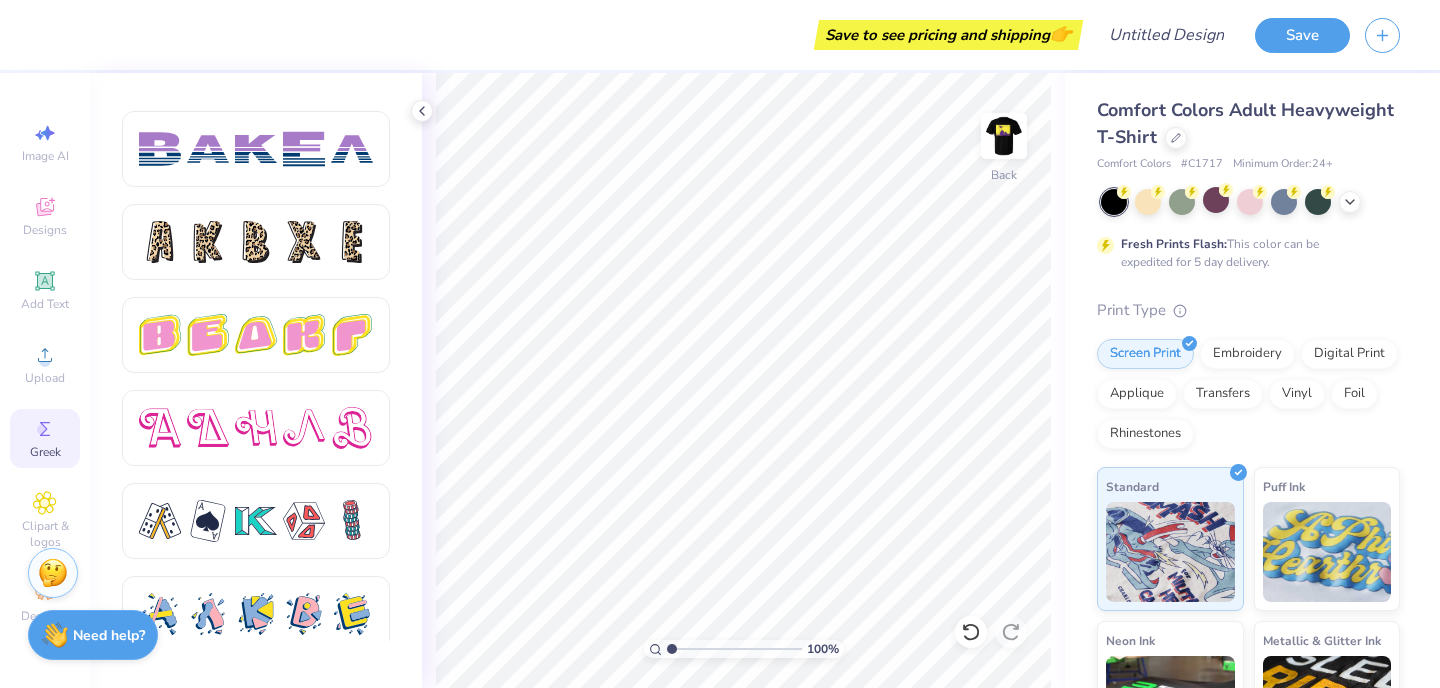 scroll, scrollTop: 3454, scrollLeft: 0, axis: vertical 